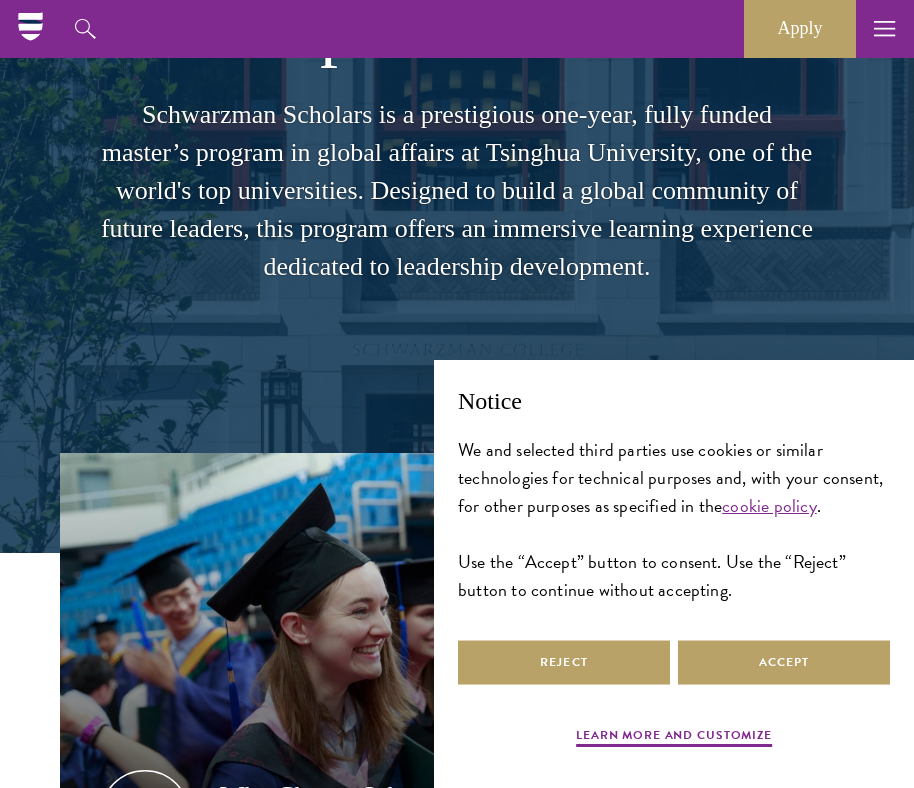 scroll, scrollTop: 0, scrollLeft: 0, axis: both 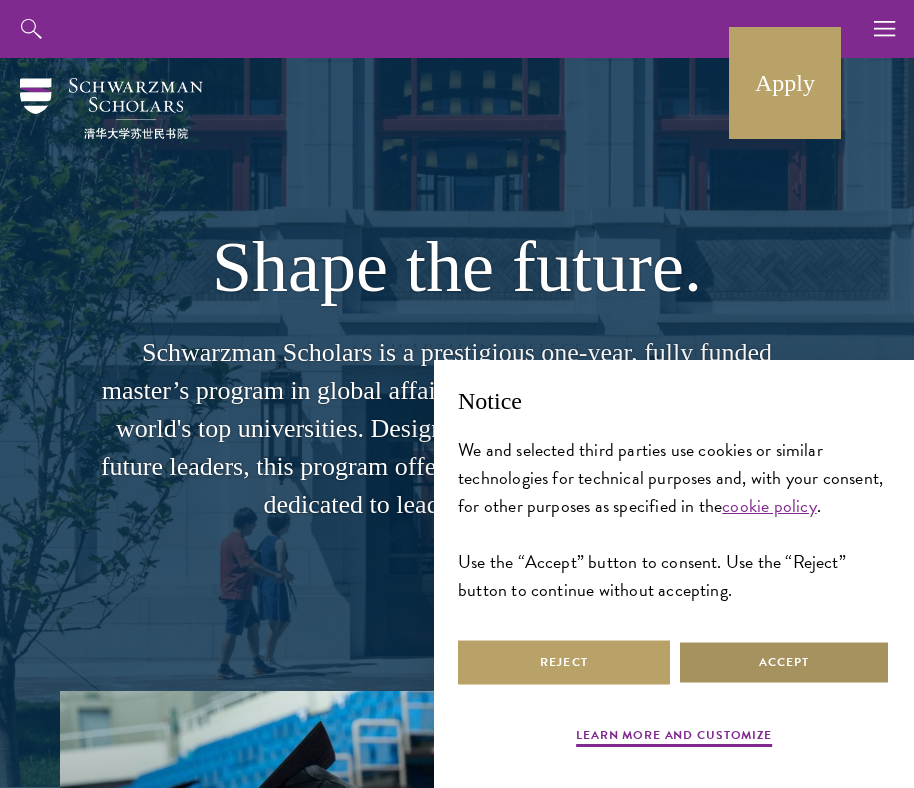 click on "Accept" at bounding box center [784, 662] 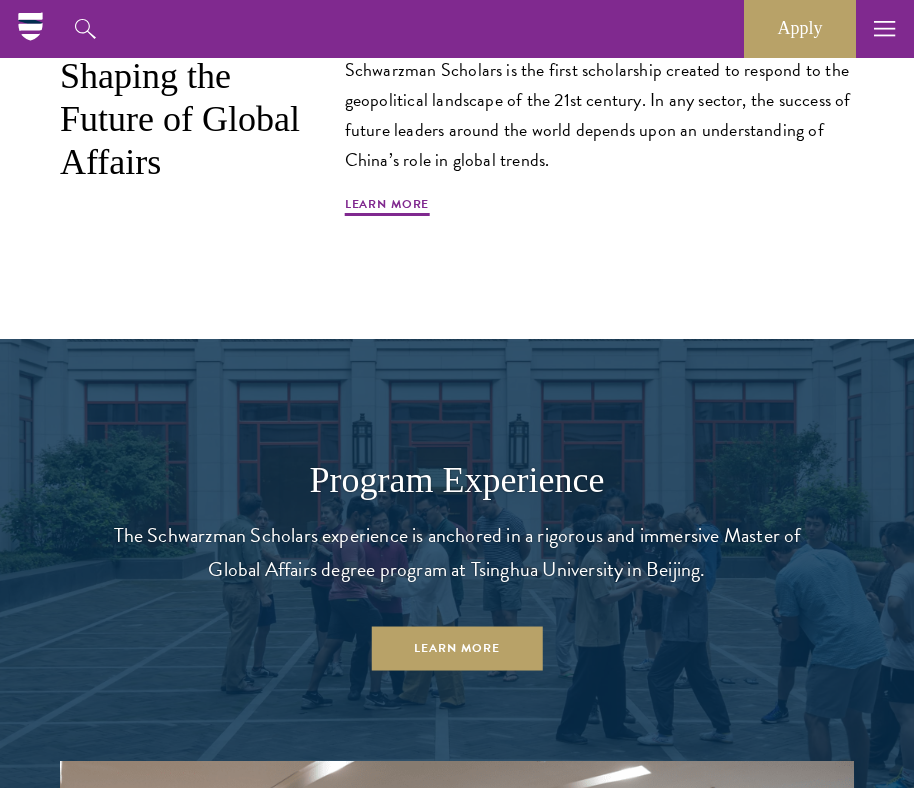 scroll, scrollTop: 1105, scrollLeft: 0, axis: vertical 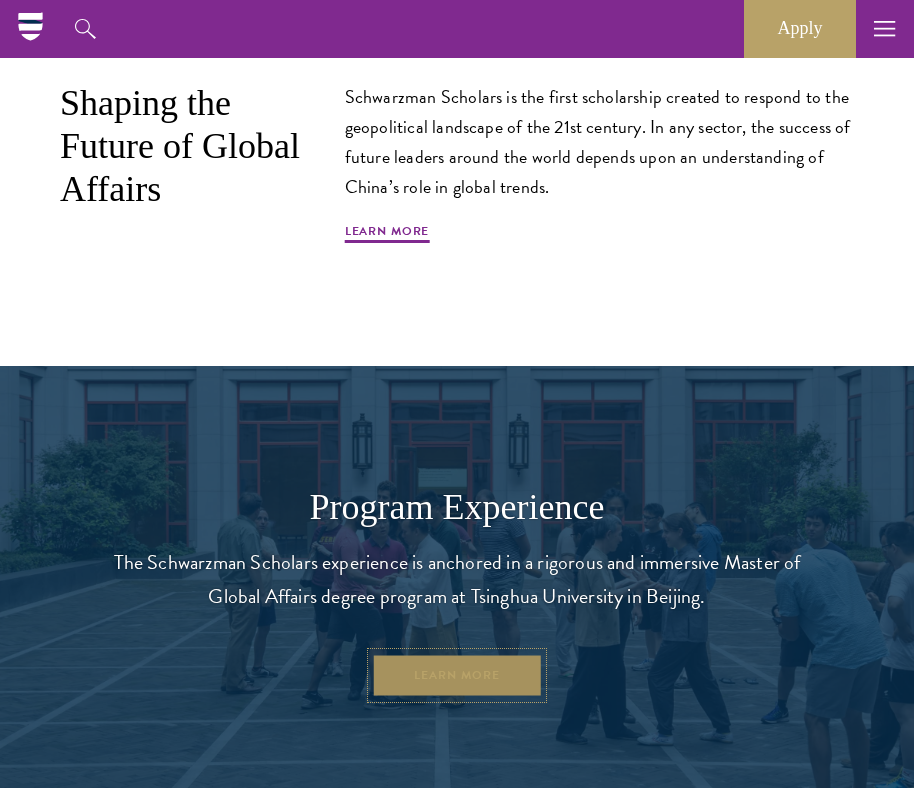 click on "Learn More" at bounding box center (457, 675) 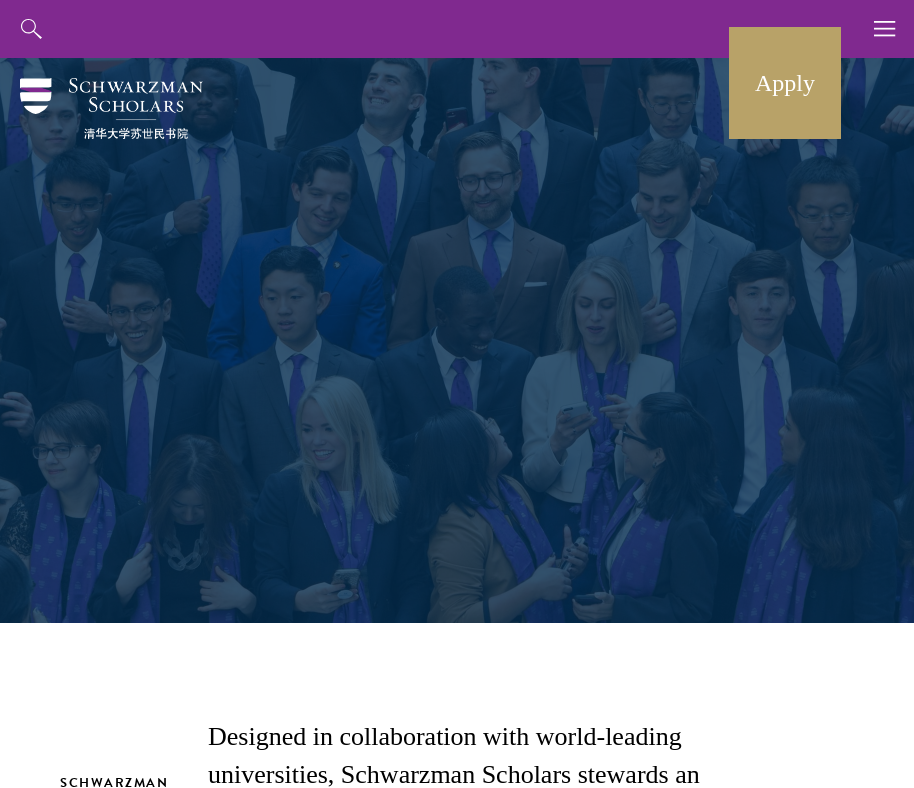 scroll, scrollTop: 0, scrollLeft: 0, axis: both 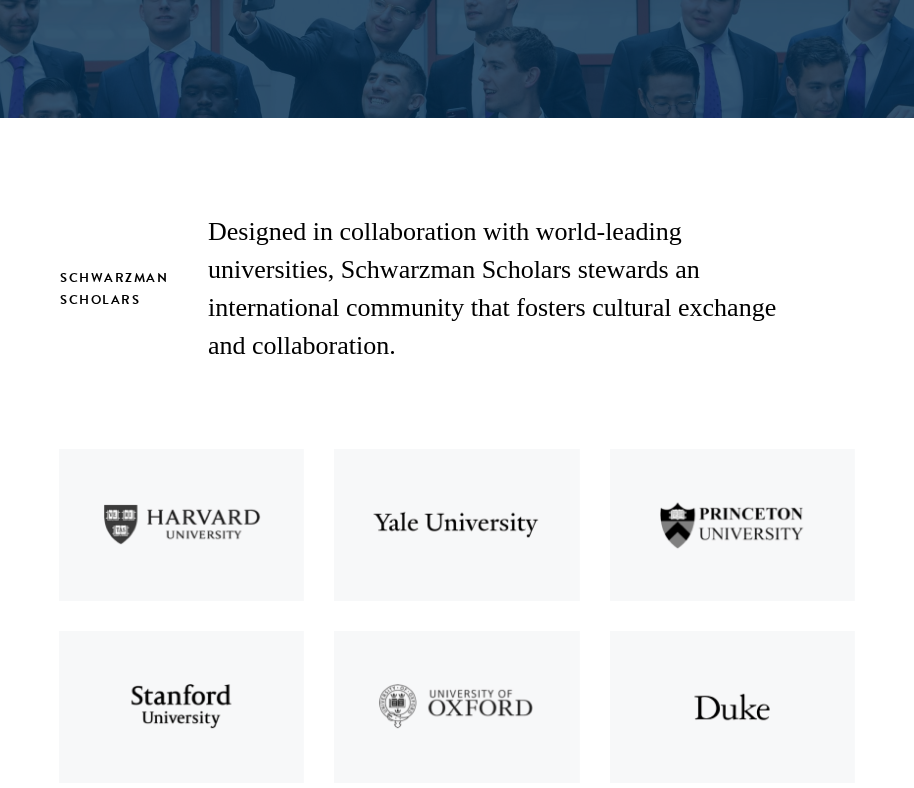 click at bounding box center [181, 525] 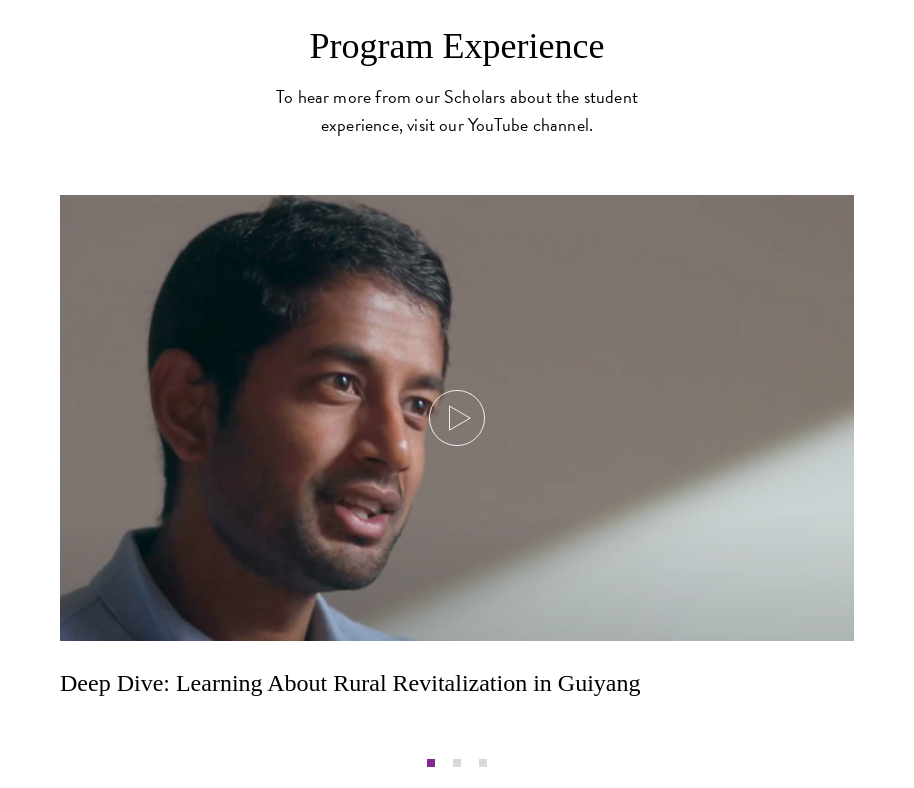scroll, scrollTop: 10922, scrollLeft: 0, axis: vertical 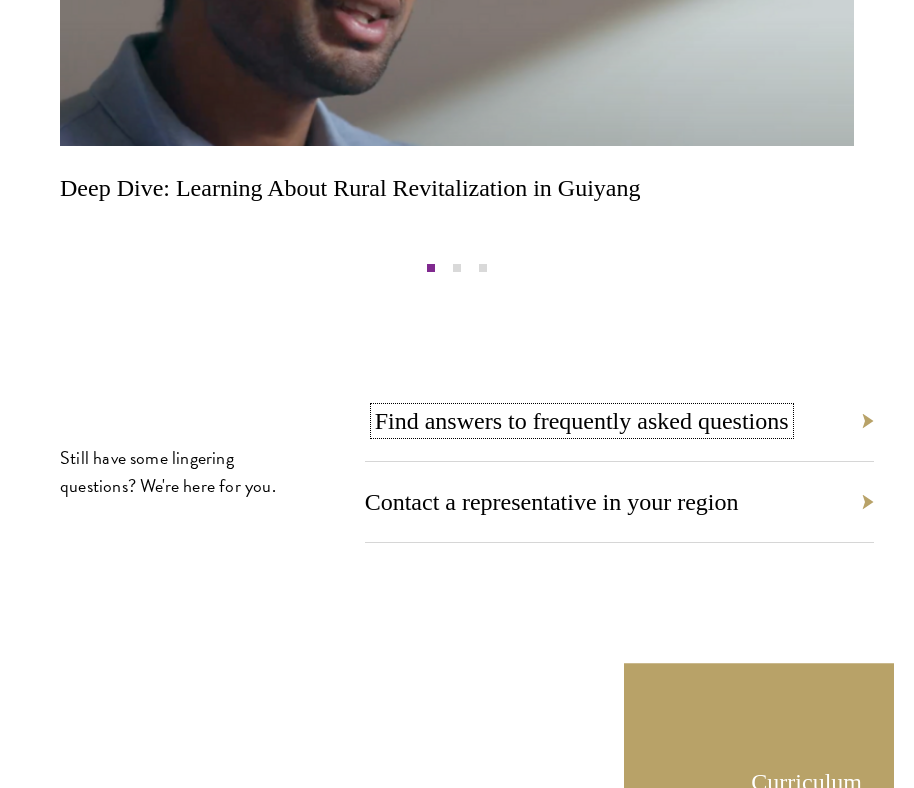 click on "Find answers to frequently asked questions" at bounding box center (582, 421) 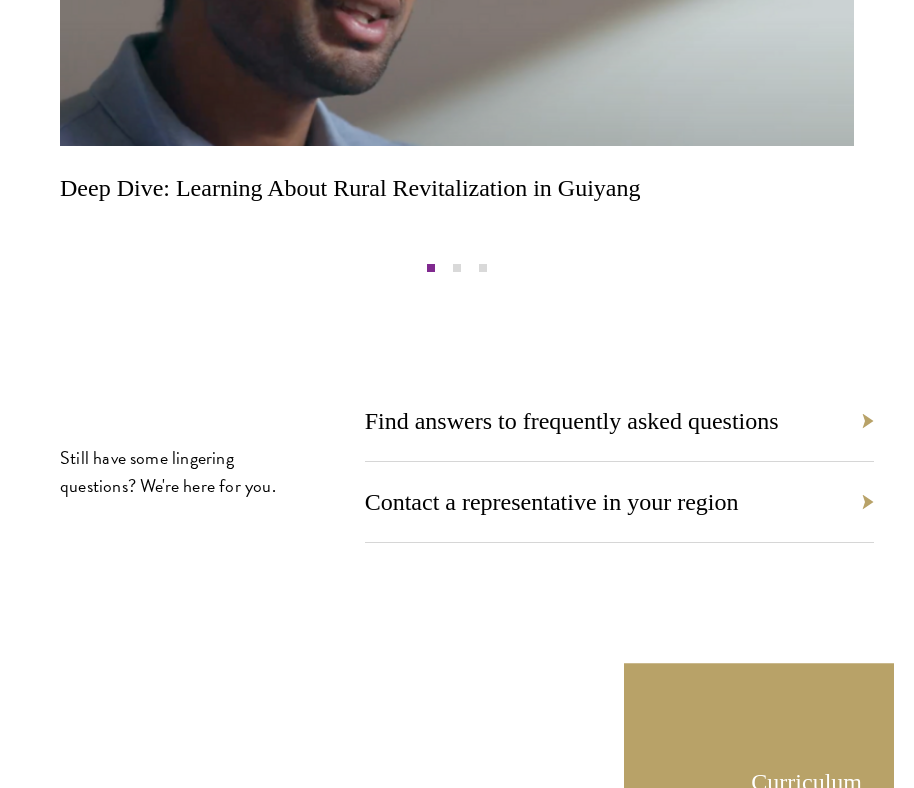click on "Contact a representative in your region" at bounding box center [619, 502] 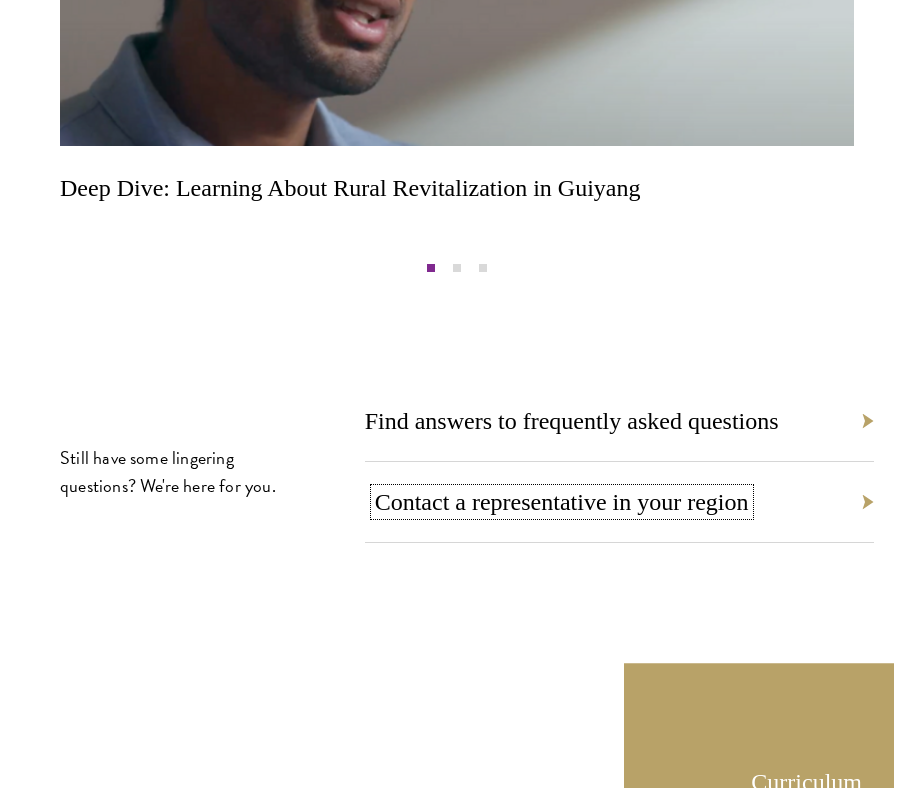 click on "Contact a representative in your region" at bounding box center (562, 502) 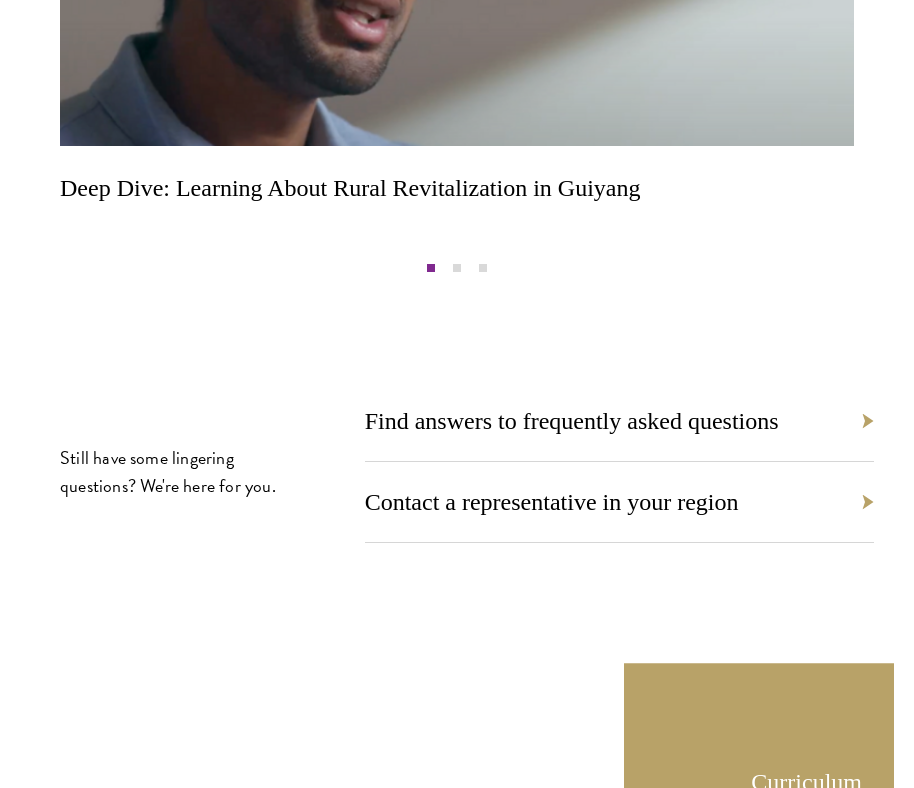 scroll, scrollTop: 11066, scrollLeft: 0, axis: vertical 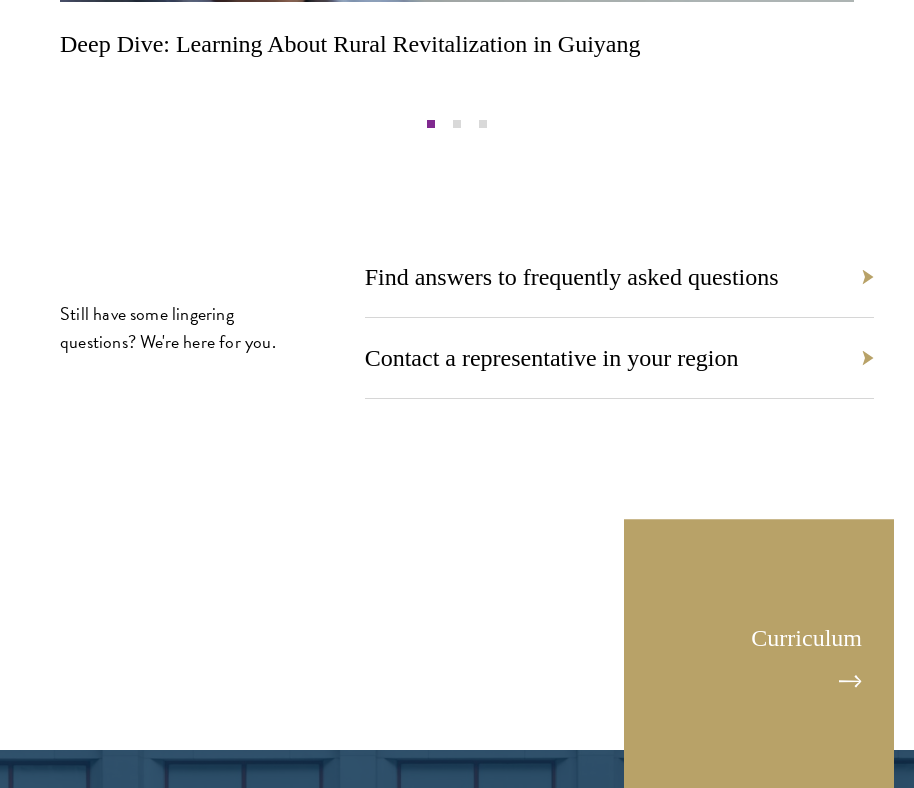 click on "Find answers to frequently asked questions" at bounding box center [619, 277] 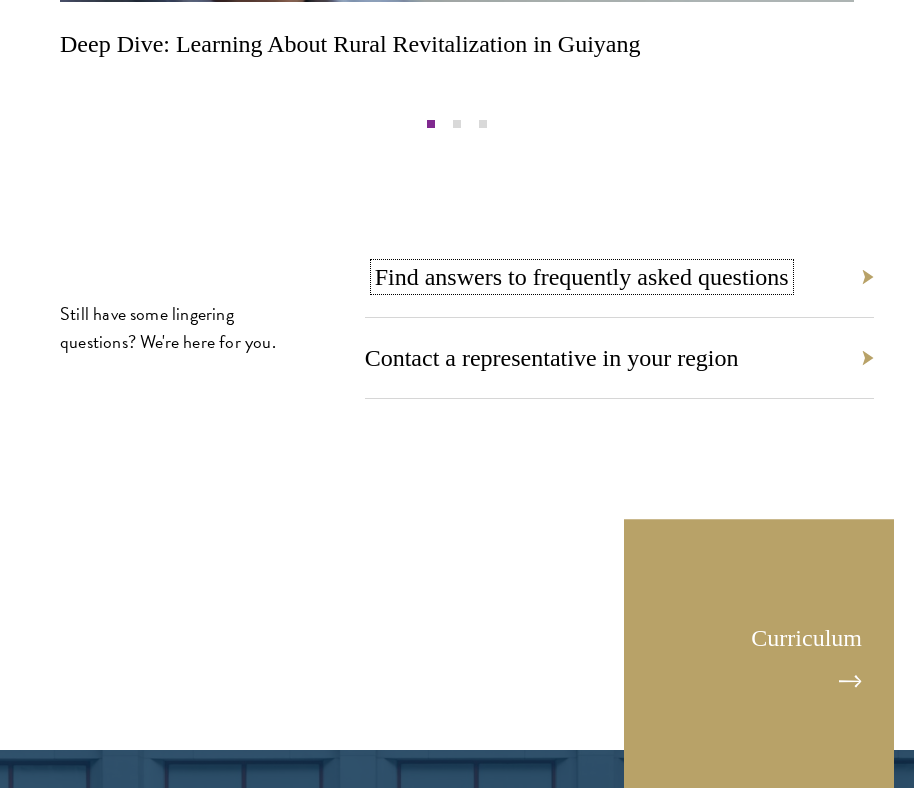 click on "Find answers to frequently asked questions" at bounding box center (582, 277) 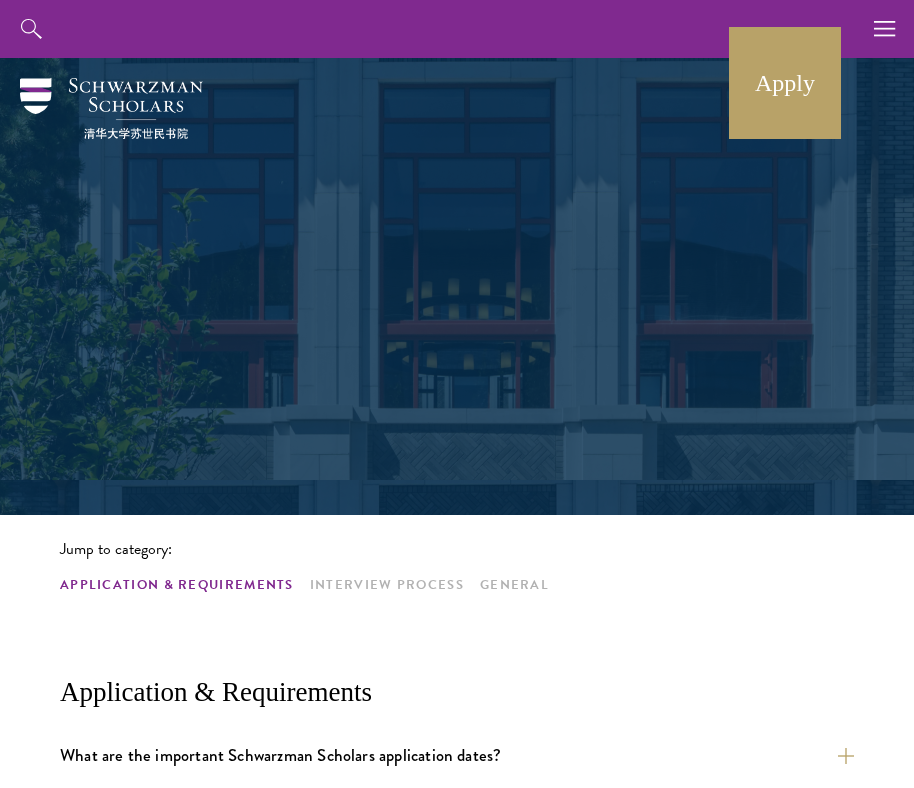 scroll, scrollTop: 0, scrollLeft: 0, axis: both 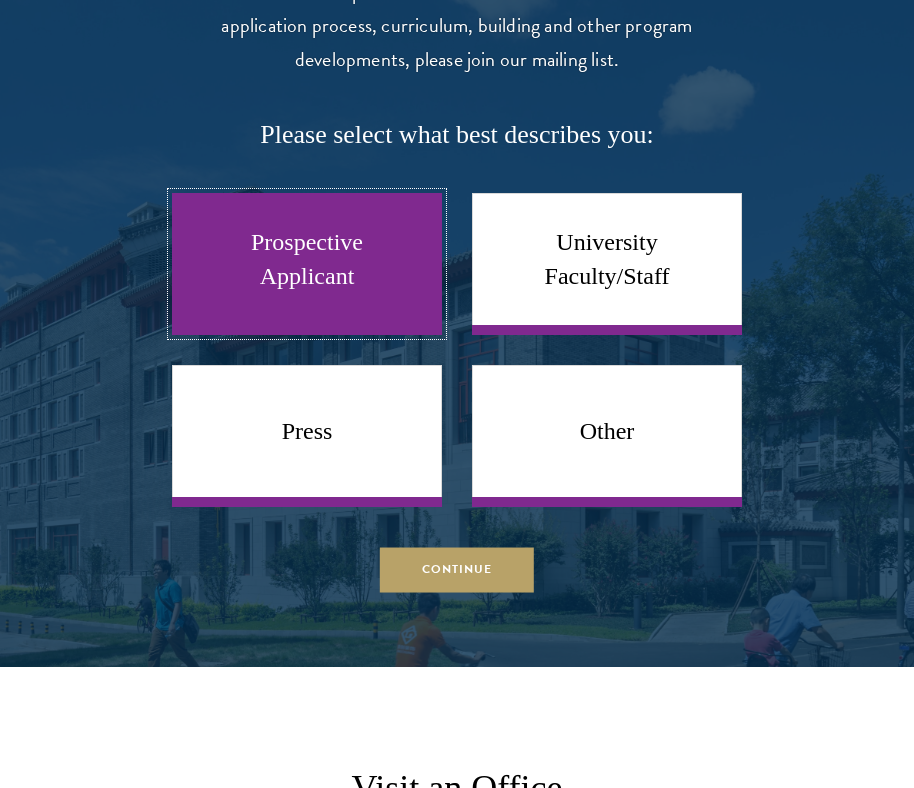 click on "Prospective Applicant" at bounding box center (307, 264) 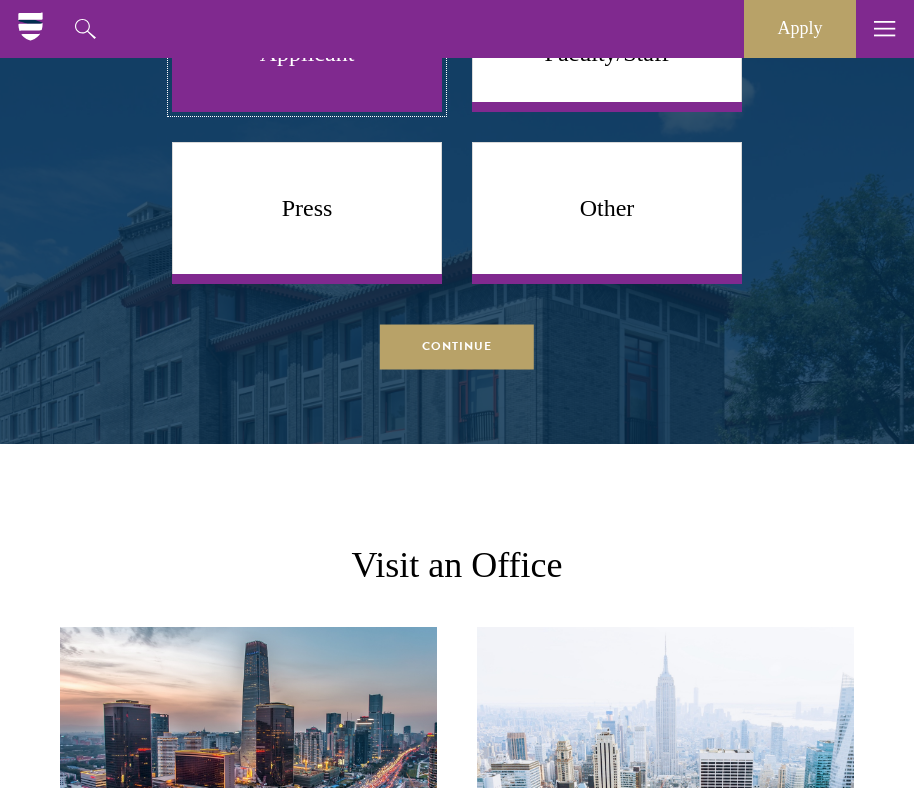 scroll, scrollTop: 1511, scrollLeft: 0, axis: vertical 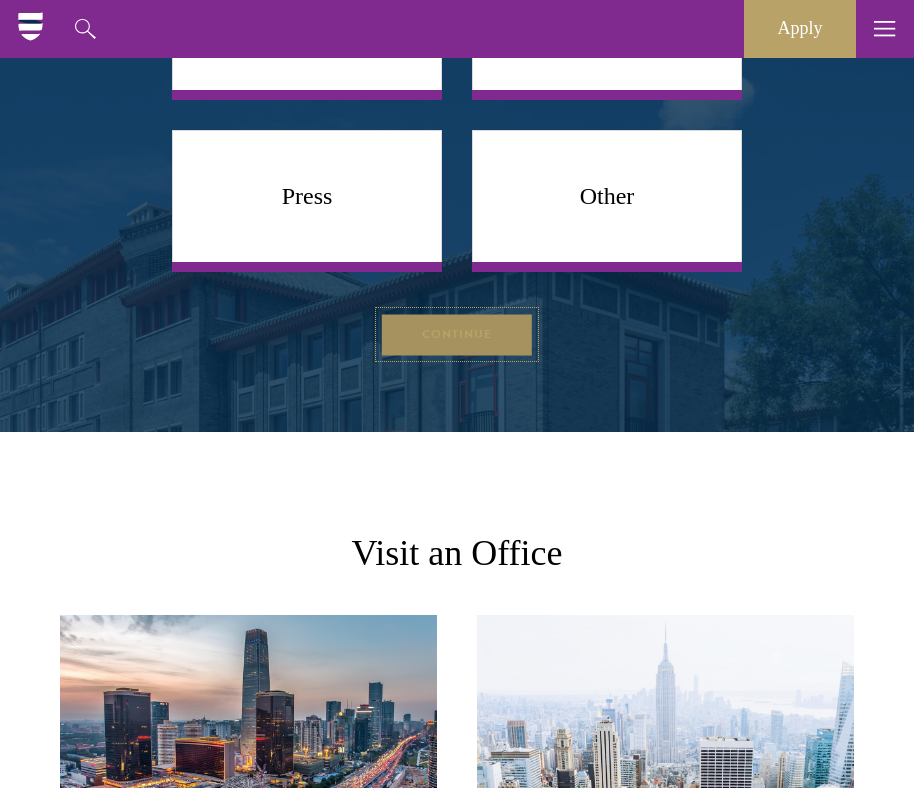 click on "Continue" at bounding box center (457, 334) 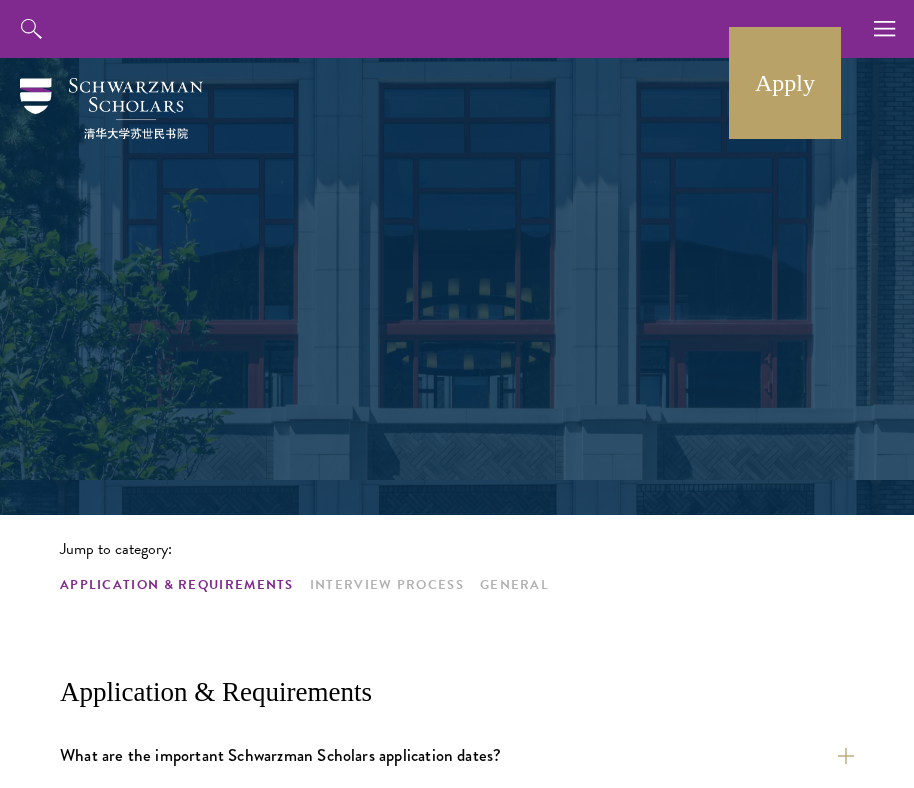 scroll, scrollTop: 0, scrollLeft: 0, axis: both 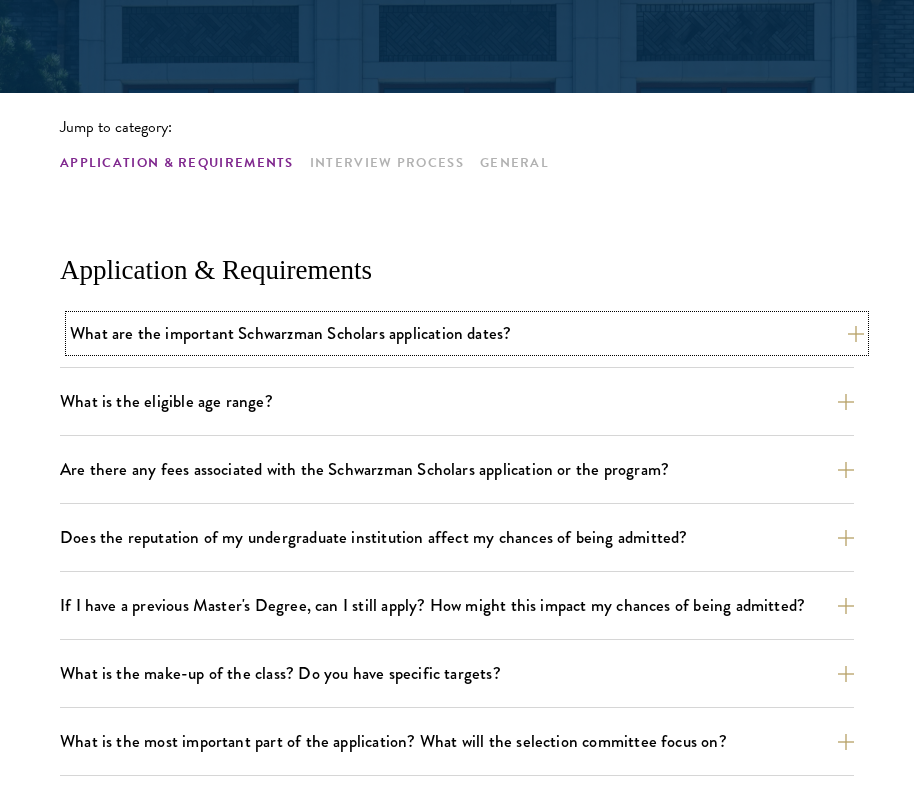 click on "What are the important Schwarzman Scholars application dates?" at bounding box center (467, 333) 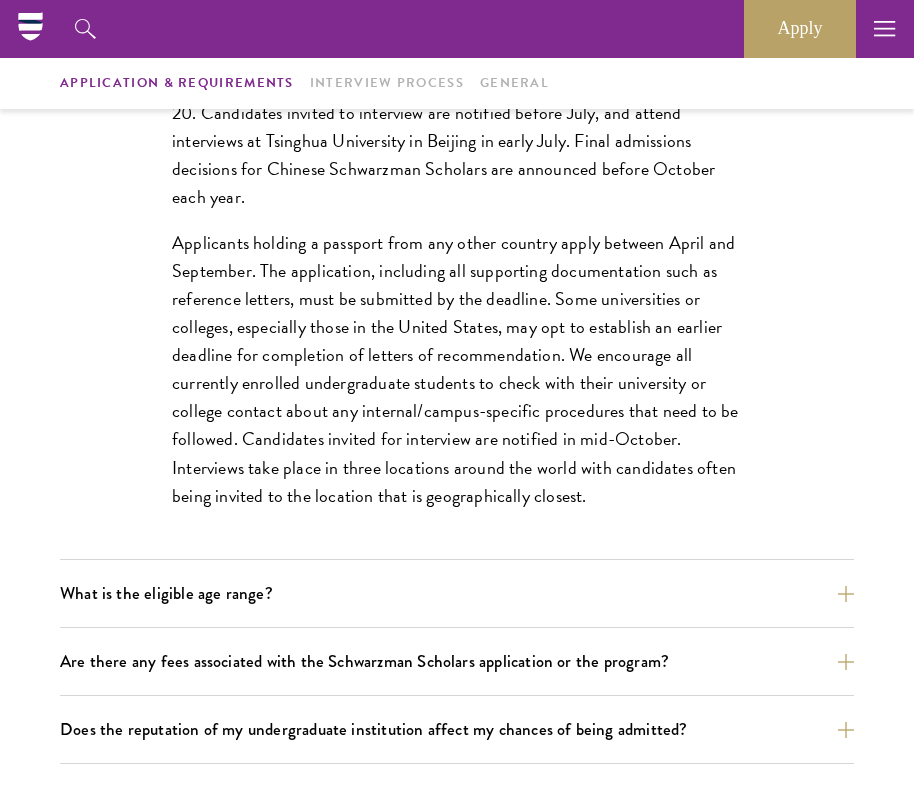 scroll, scrollTop: 806, scrollLeft: 0, axis: vertical 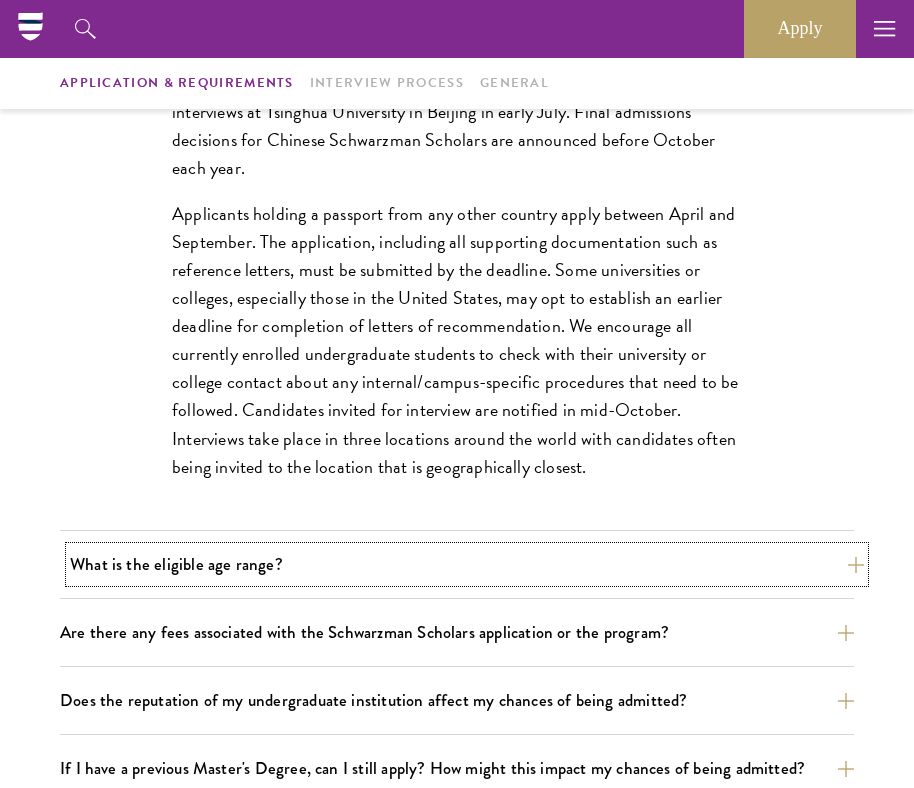 click on "What is the eligible age range?" at bounding box center (467, 564) 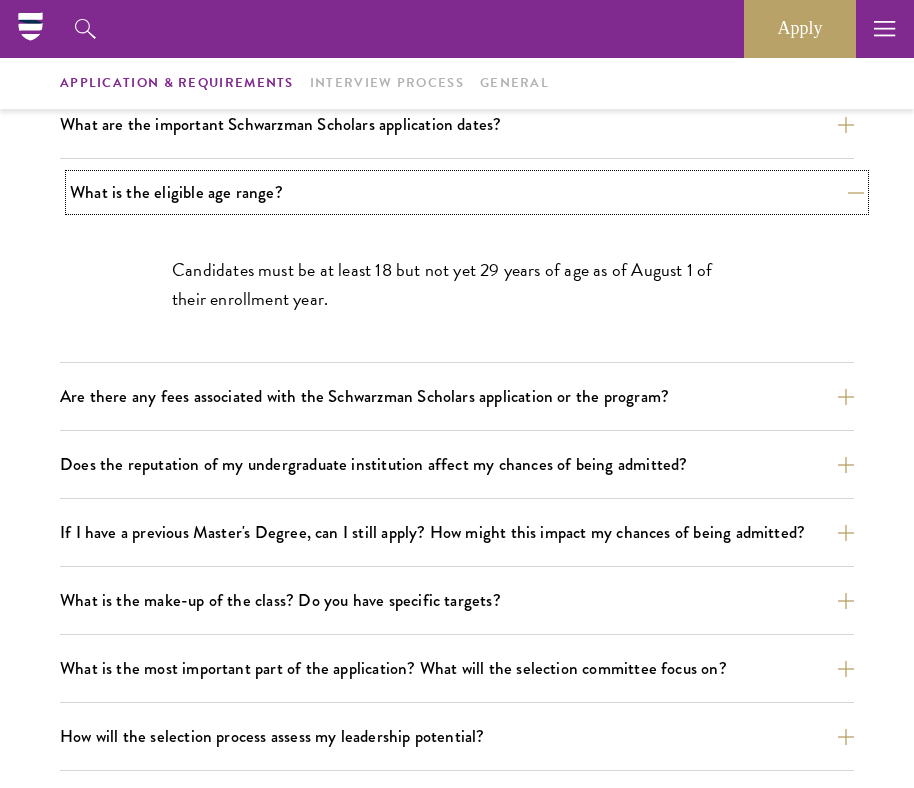 scroll, scrollTop: 610, scrollLeft: 0, axis: vertical 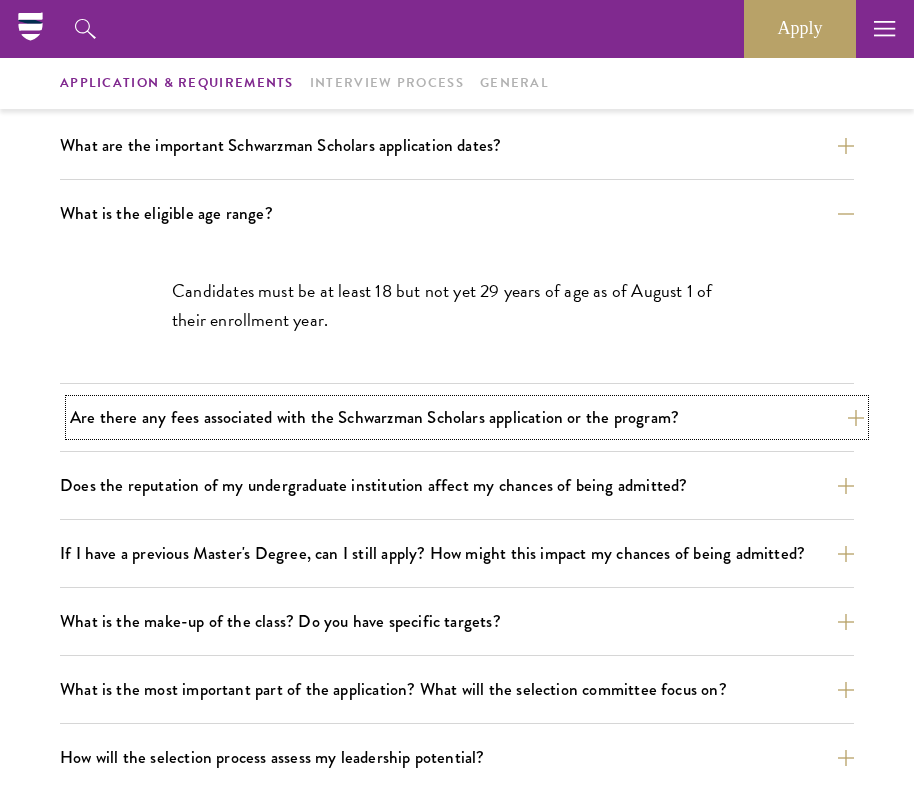 click on "Are there any fees associated with the Schwarzman Scholars application or the program?" at bounding box center (467, 417) 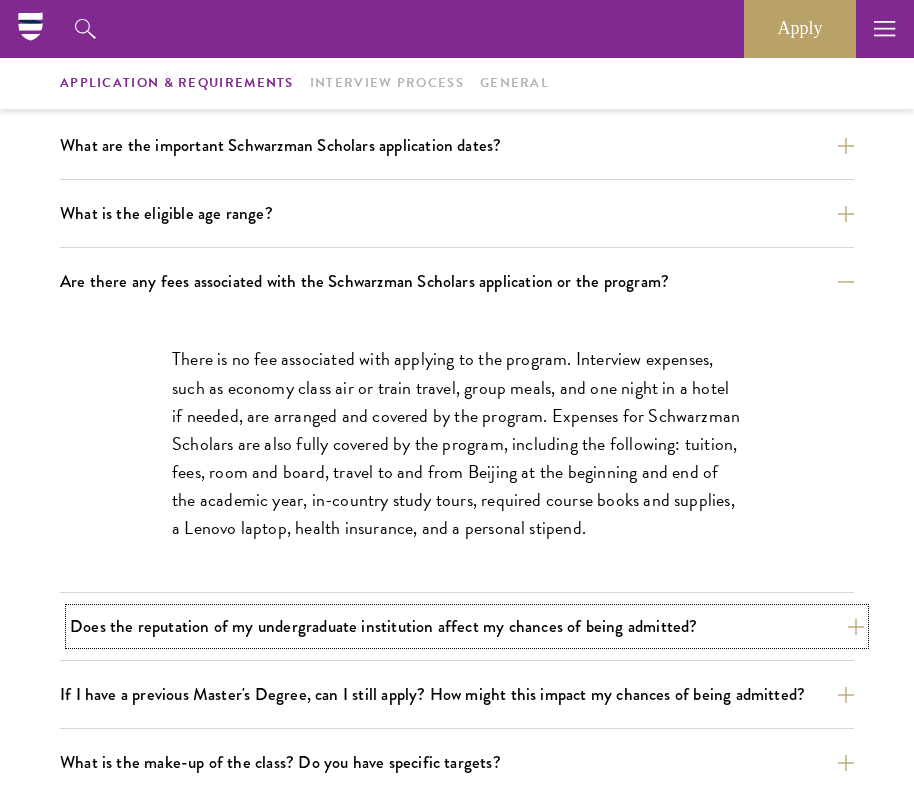 click on "Does the reputation of my undergraduate institution affect my chances of being admitted?" at bounding box center [467, 626] 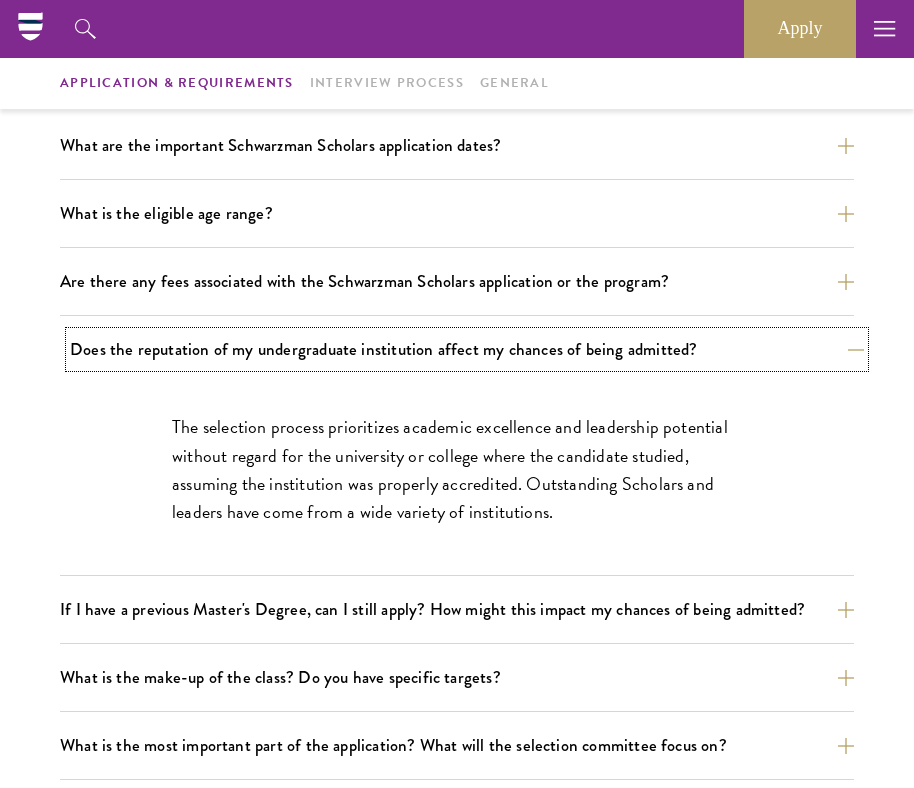 click on "Does the reputation of my undergraduate institution affect my chances of being admitted?" at bounding box center (467, 349) 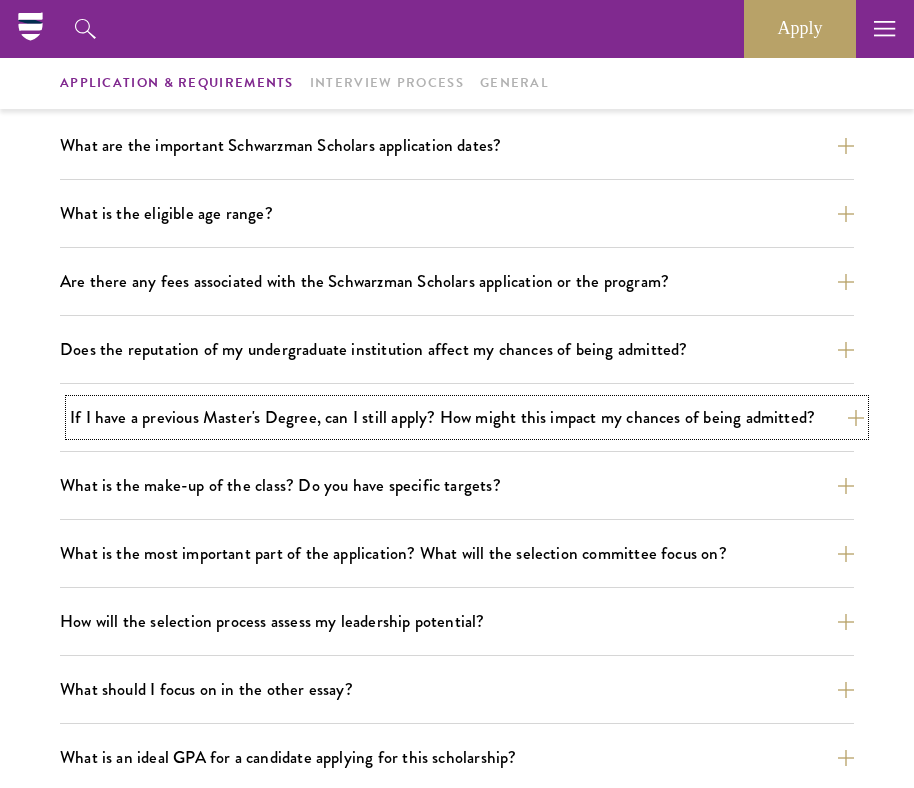 click on "If I have a previous Master's Degree, can I still apply? How might this impact my chances of being admitted?" at bounding box center (467, 417) 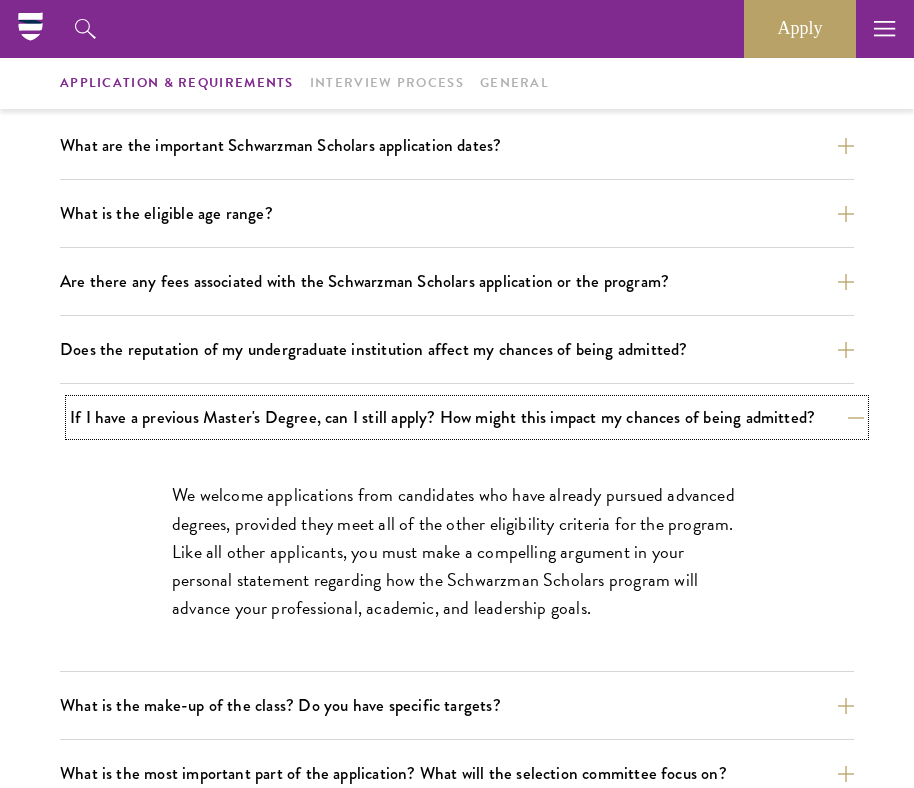 click on "If I have a previous Master's Degree, can I still apply? How might this impact my chances of being admitted?" at bounding box center [467, 417] 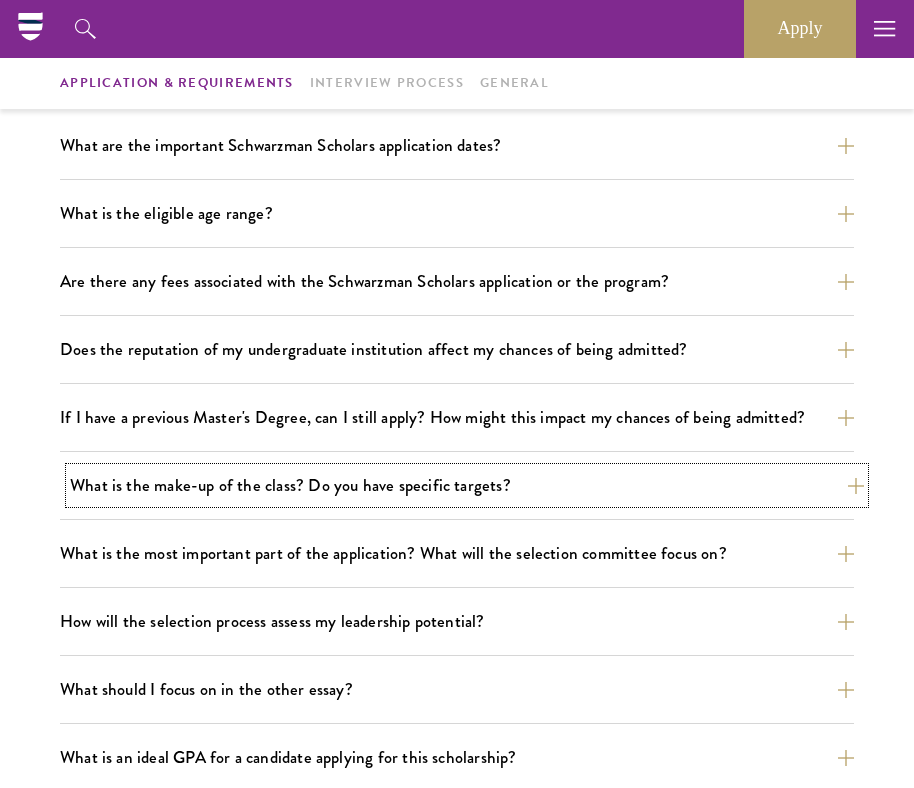 click on "What is the make-up of the class? Do you have specific targets?" at bounding box center (467, 485) 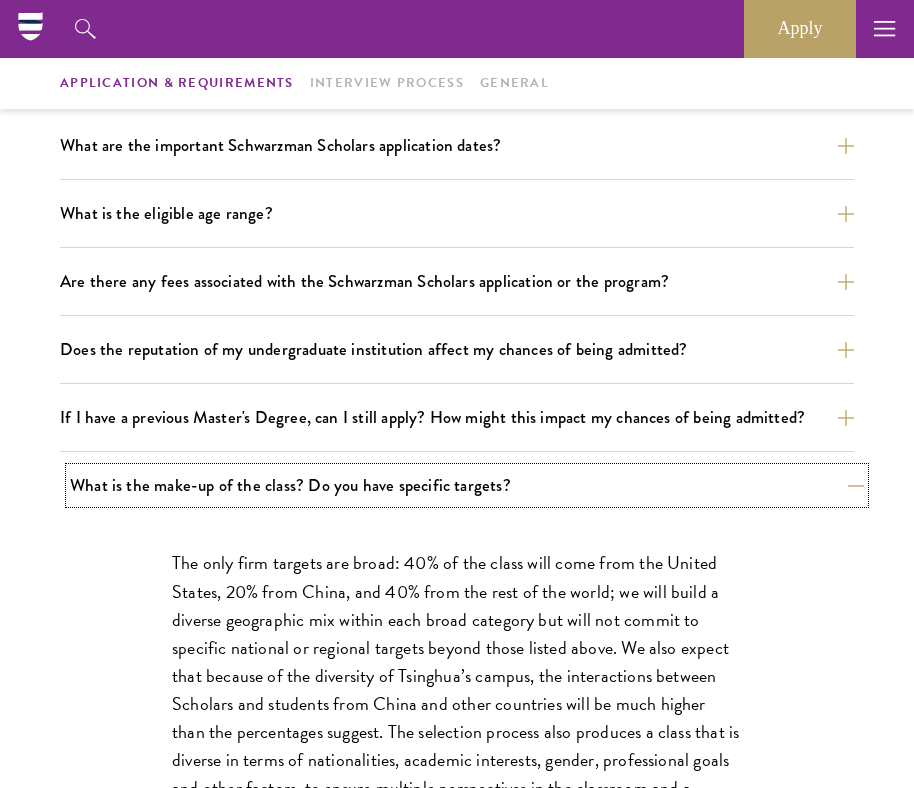 click on "What is the make-up of the class? Do you have specific targets?" at bounding box center (467, 485) 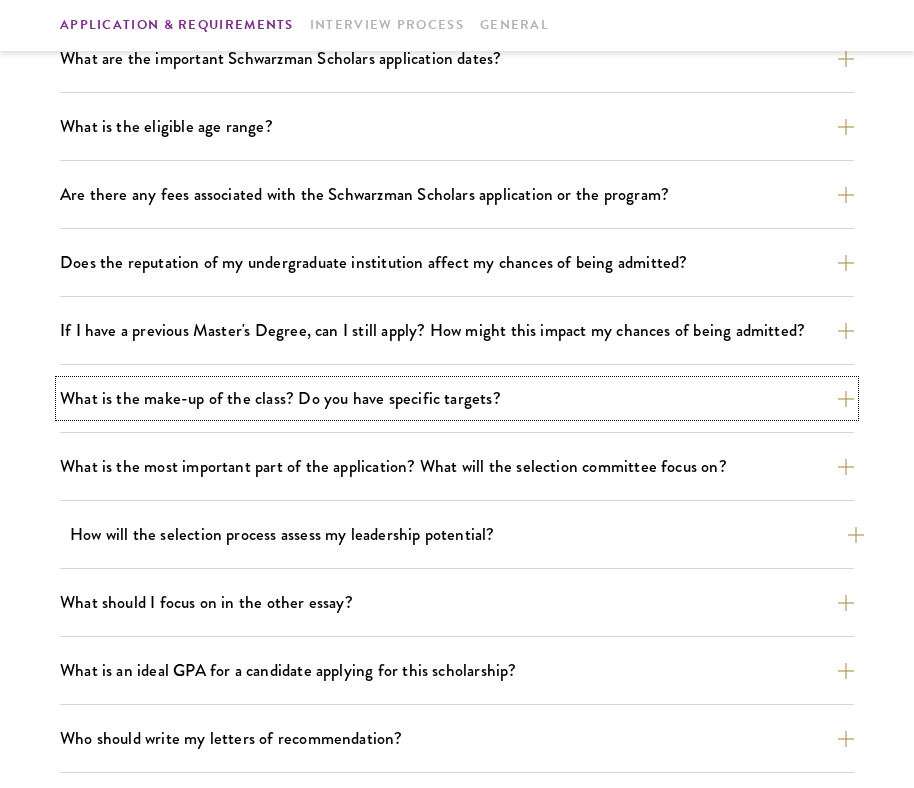 scroll, scrollTop: 699, scrollLeft: 0, axis: vertical 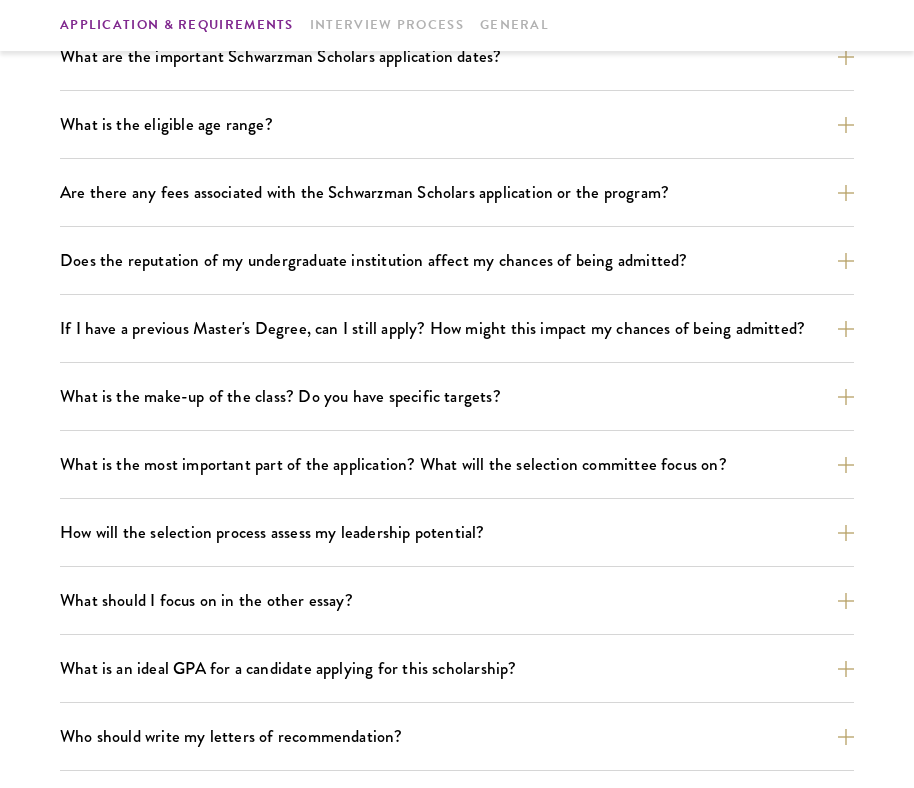 click on "How will the selection process assess my leadership potential?
The Schwarzman Scholars selection process strives to understand candidates as individuals and to assess them within their own academic, professional, and cultural contexts. This applies to our assessment of applicants’ leadership potential. We look at essays, in particular the leadership essay, and at the letters of recommendation as key tools in understanding an applicant’s  personal
Accomplishing a difficult but typical task assigned to you in the workplace;
Solving brief problems of cultural miscommunication while traveling or studying overseas;
Simply winning office in a student or community organization (It is, however, helpful to describe the challenges faced and accomplishments achieved in office);
Brief situational challenges (Focus instead on longer term projects and challenges)." at bounding box center (457, 541) 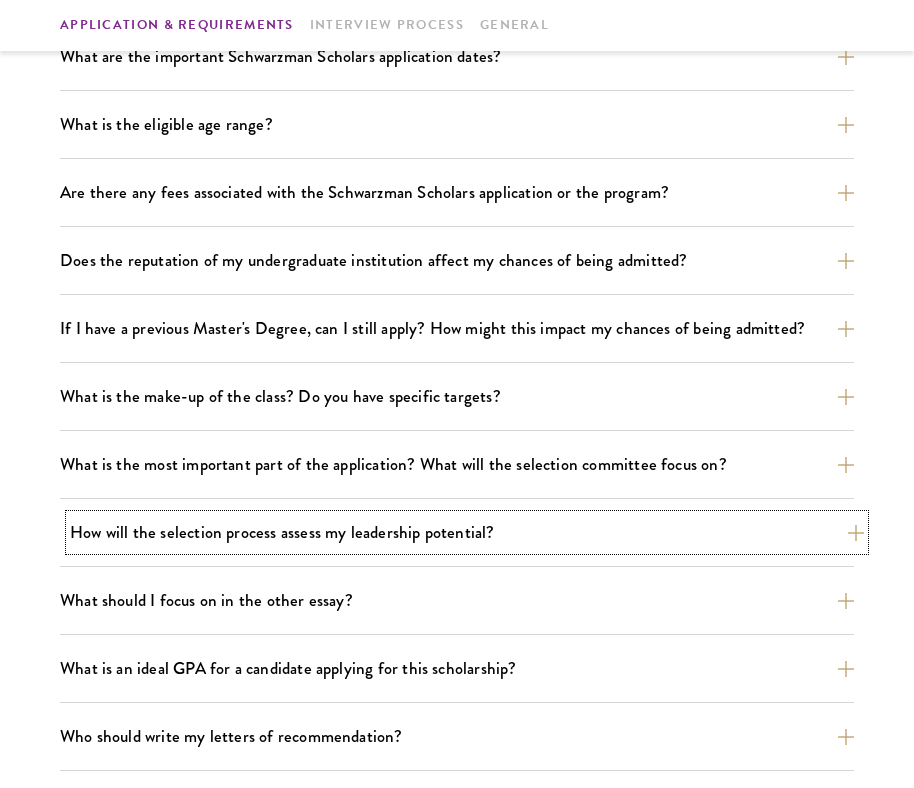 click on "How will the selection process assess my leadership potential?" at bounding box center [467, 532] 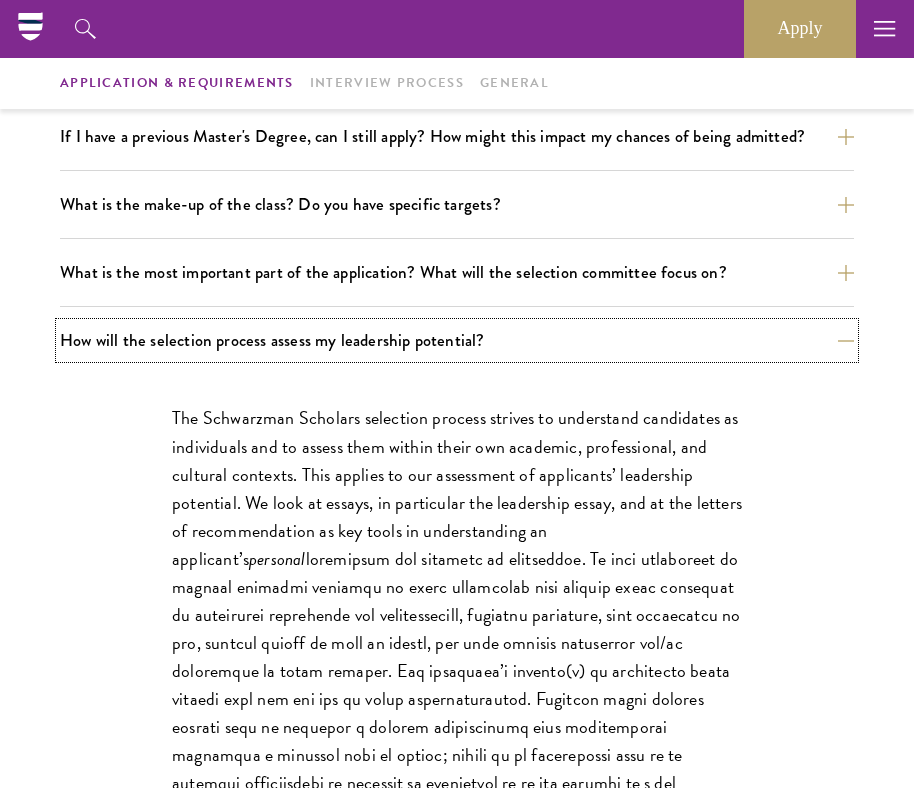 scroll, scrollTop: 870, scrollLeft: 0, axis: vertical 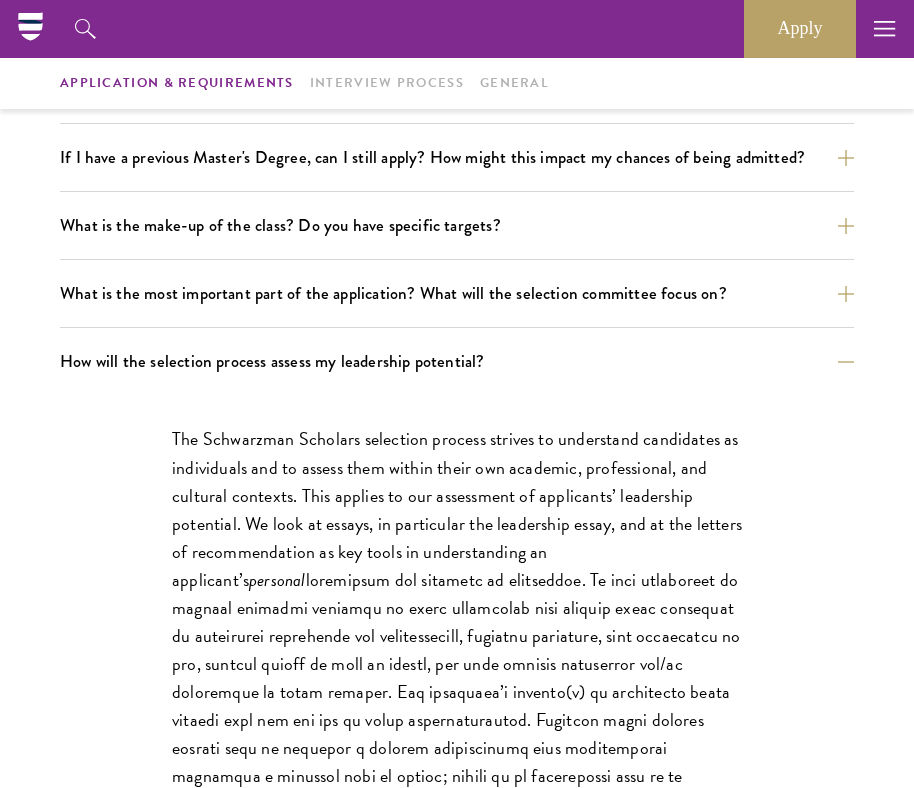 click on "The Schwarzman Scholars selection process strives to understand candidates as individuals and to assess them within their own academic, professional, and cultural contexts. This applies to our assessment of applicants’ leadership potential. We look at essays, in particular the leadership essay, and at the letters of recommendation as key tools in understanding an applicant’s  personal
Accomplishing a difficult but typical task assigned to you in the workplace;
Solving brief problems of cultural miscommunication while traveling or studying overseas;
Simply winning office in a student or community organization (It is, however, helpful to describe the challenges faced and accomplishments achieved in office);
Brief situational challenges (Focus instead on longer term projects and challenges)." at bounding box center [457, 891] 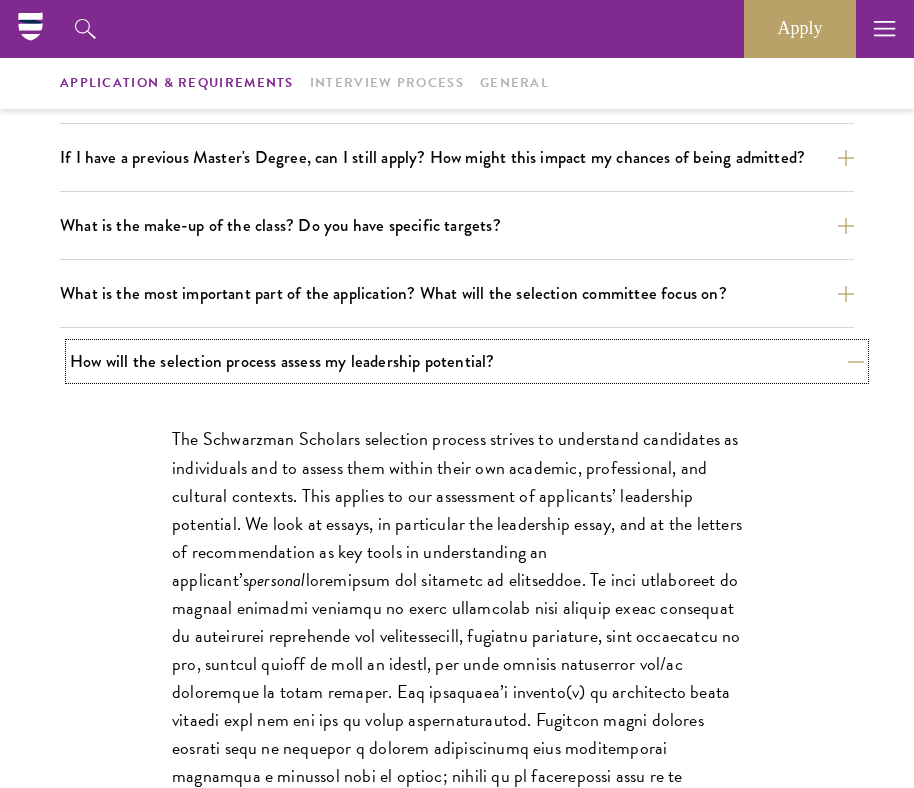 click on "How will the selection process assess my leadership potential?" at bounding box center (467, 361) 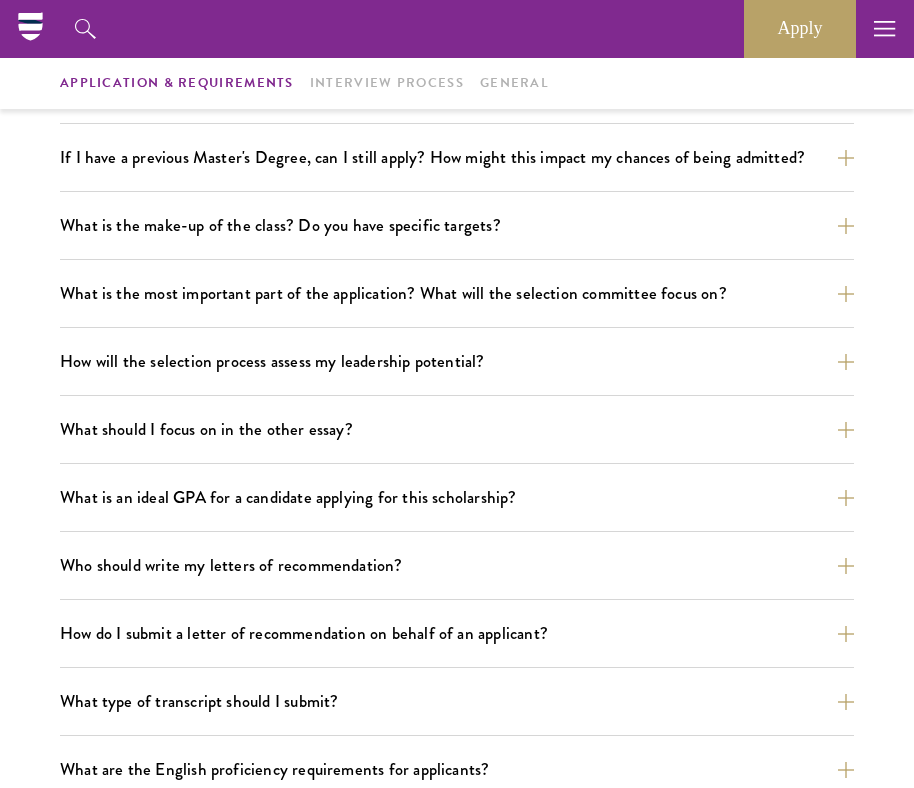click on "What are the important Schwarzman Scholars application dates?
Applicants who hold passports or permanent resident cards from the Chinese mainland, Hong Kong, Taiwan, and Macao apply online from January to May 20. Candidates invited to interview are notified before July, and attend interviews at Tsinghua University in Beijing in early July. Final admissions decisions for Chinese Schwarzman Scholars are announced before October each year.
What is the eligible age range?
Candidates must be at least 18 but not yet 29 years of age as of August 1 of their enrollment year.
Are there any fees associated with the Schwarzman Scholars application or the program?
Does the reputation of my undergraduate institution affect my chances of being admitted?
If I have a previous Master's Degree, can I still apply? How might this impact my chances of being admitted?" at bounding box center (457, 546) 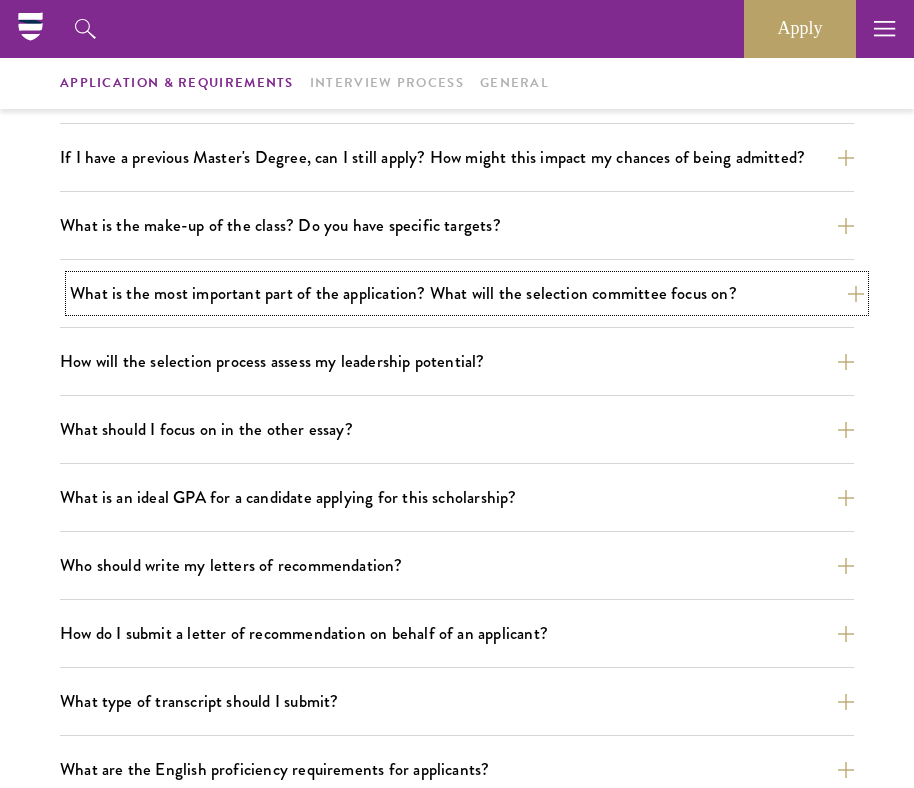 click on "What is the most important part of the application? What will the selection committee focus on?" at bounding box center (467, 293) 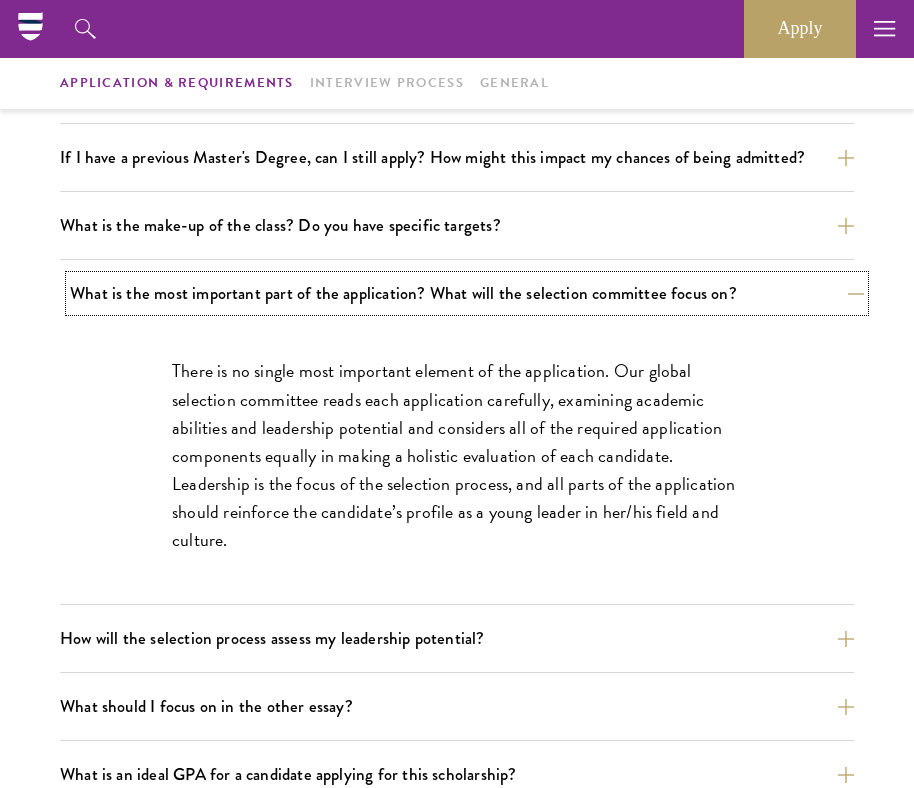 click on "What is the most important part of the application? What will the selection committee focus on?" at bounding box center (467, 293) 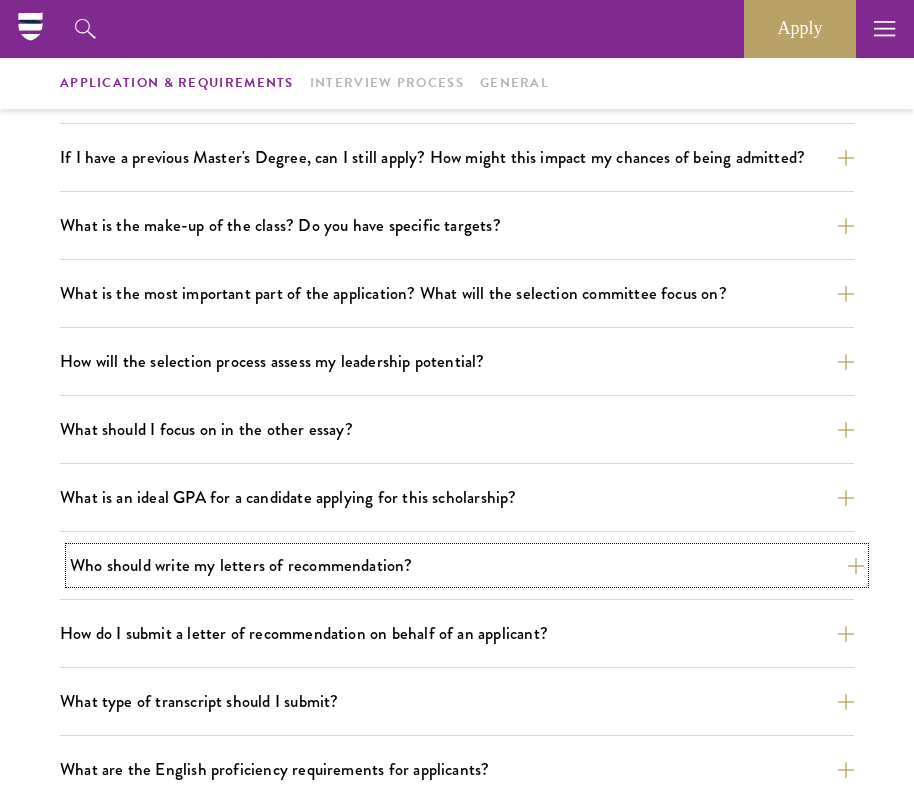 click on "Who should write my letters of recommendation?" at bounding box center [467, 565] 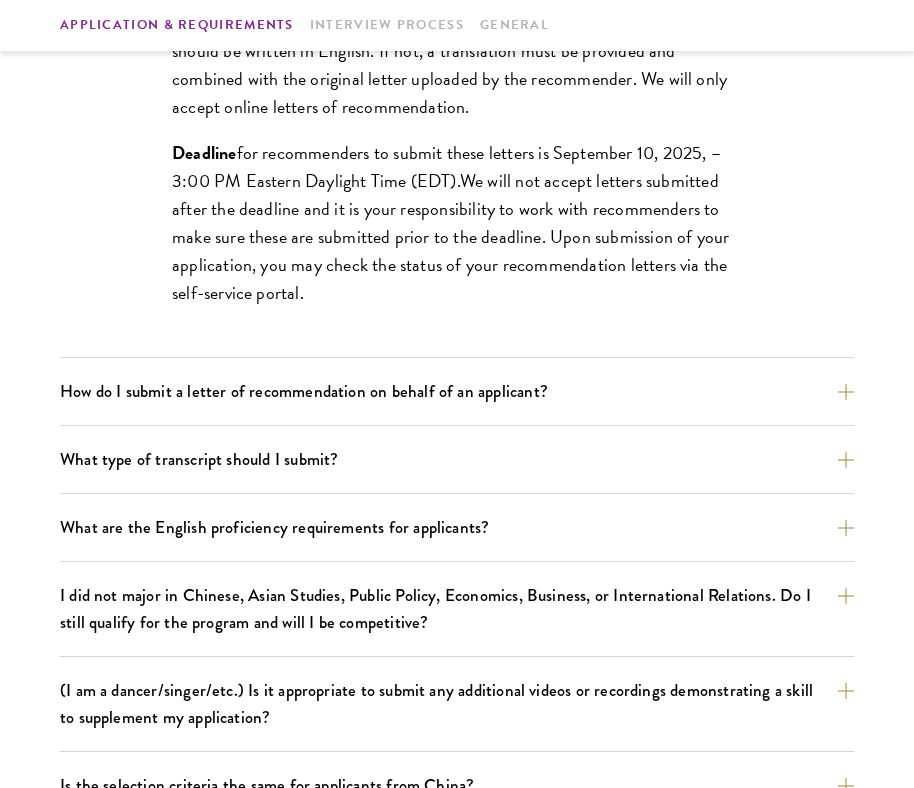 scroll, scrollTop: 1982, scrollLeft: 0, axis: vertical 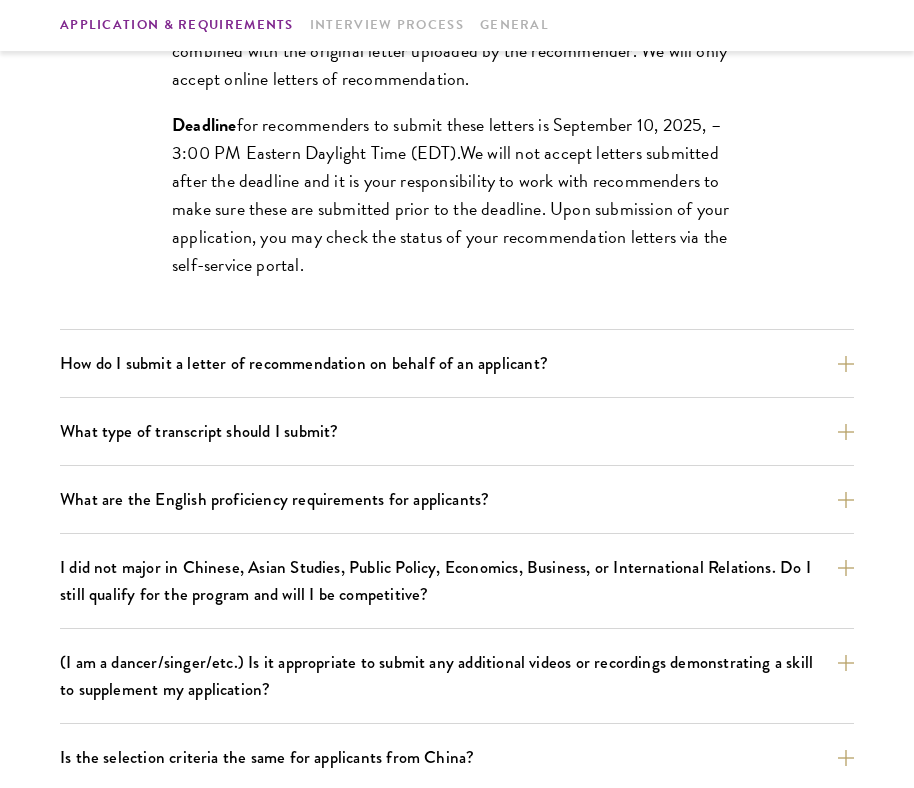 click on "How do I submit a letter of recommendation on behalf of an applicant?
All recommendations must be submitted through our online system. An applicant will enter contact information for letter writers into our system which will automatically produce an email to the recommender. Note that this will be an automated message and will not connect you with a Schwarzman Scholars representative. Also note that because the message is automated, it often is caught by spam filters. If you believe you are missing an invitation, reach out to the applicant first. Upon receipt of the automated message, follow the prompts to submit your letter to our online system. We are unable to accept any materials by mail or email. Only letters included in our system and submitted by the application deadline will be reviewed during the selection process." at bounding box center (457, 372) 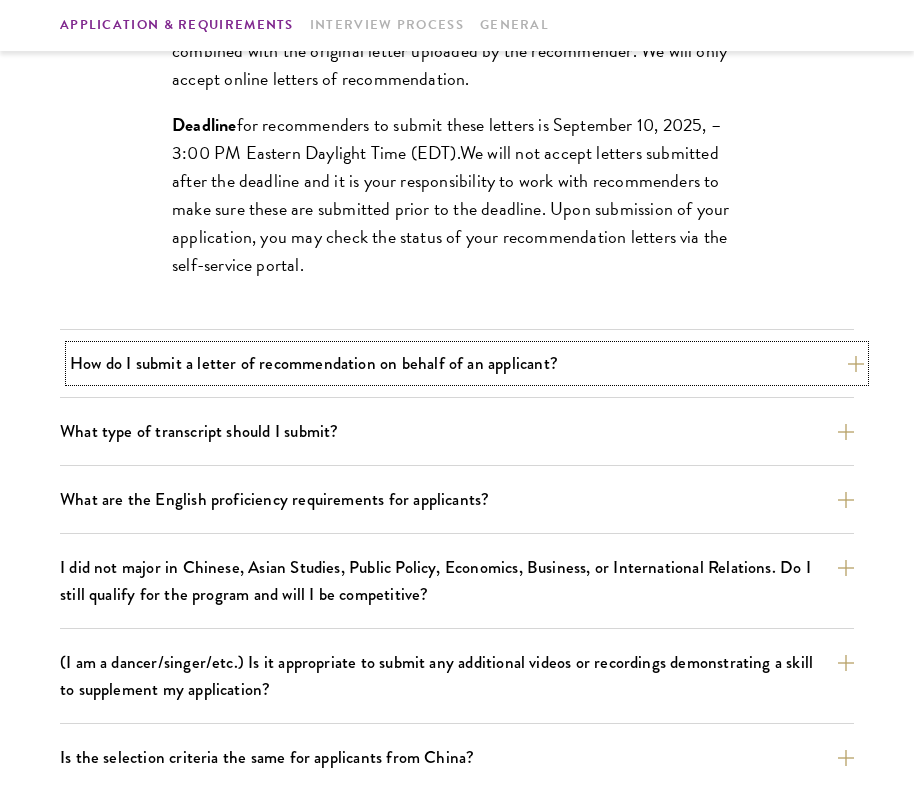 click on "How do I submit a letter of recommendation on behalf of an applicant?" at bounding box center (467, 363) 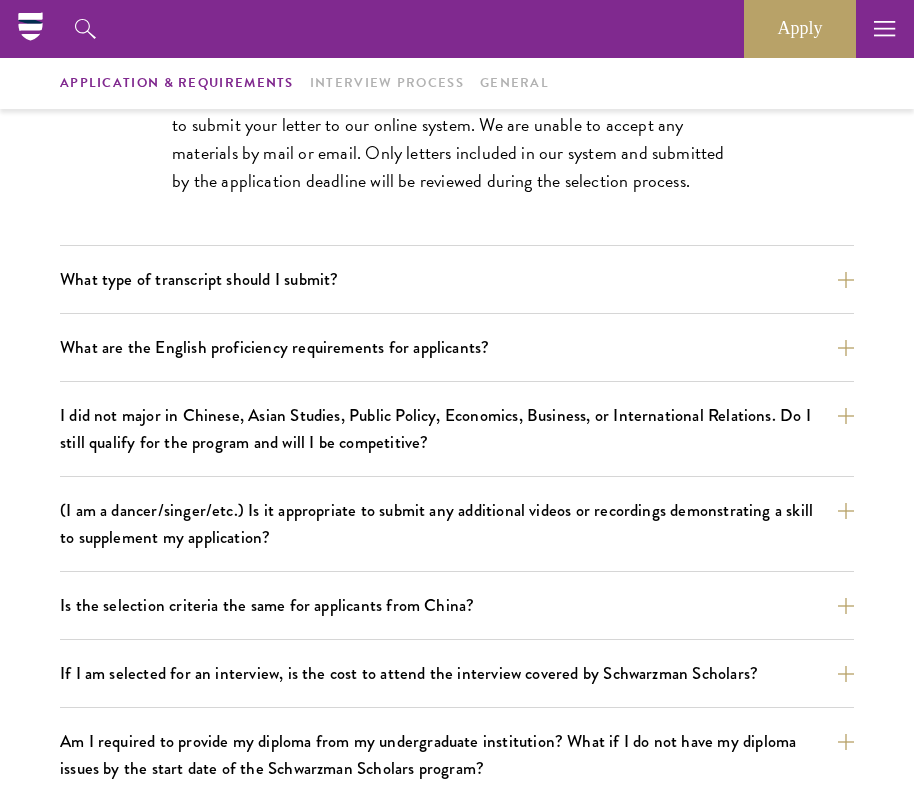 scroll, scrollTop: 1655, scrollLeft: 0, axis: vertical 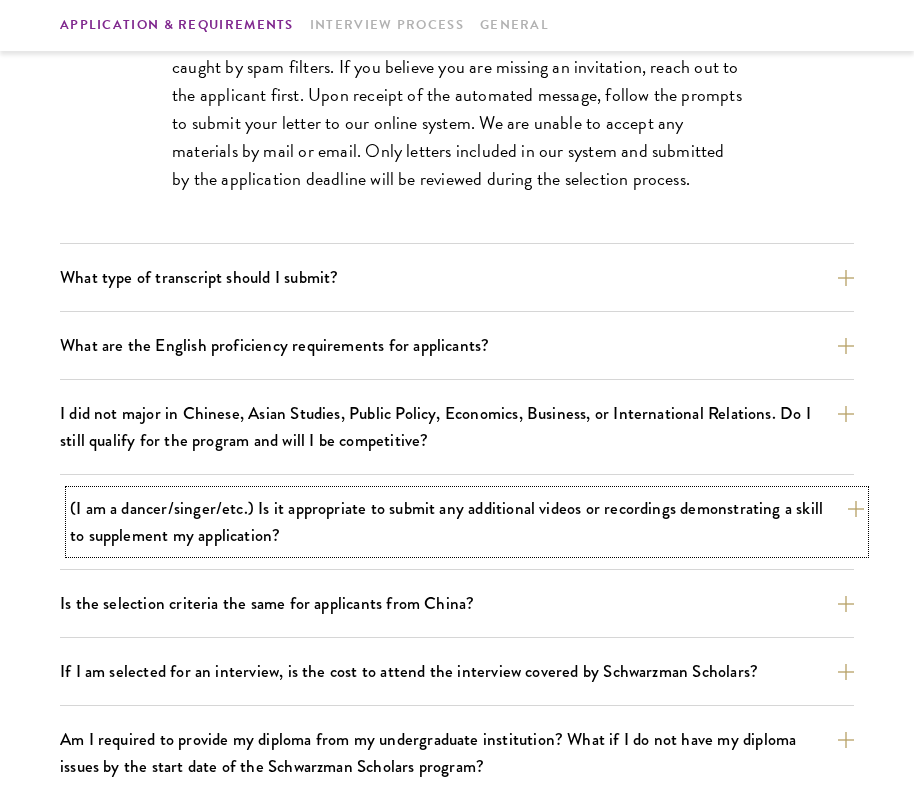 click on "(I am a dancer/singer/etc.) Is it appropriate to submit any additional videos or recordings demonstrating a skill to supplement my application?" at bounding box center (467, 522) 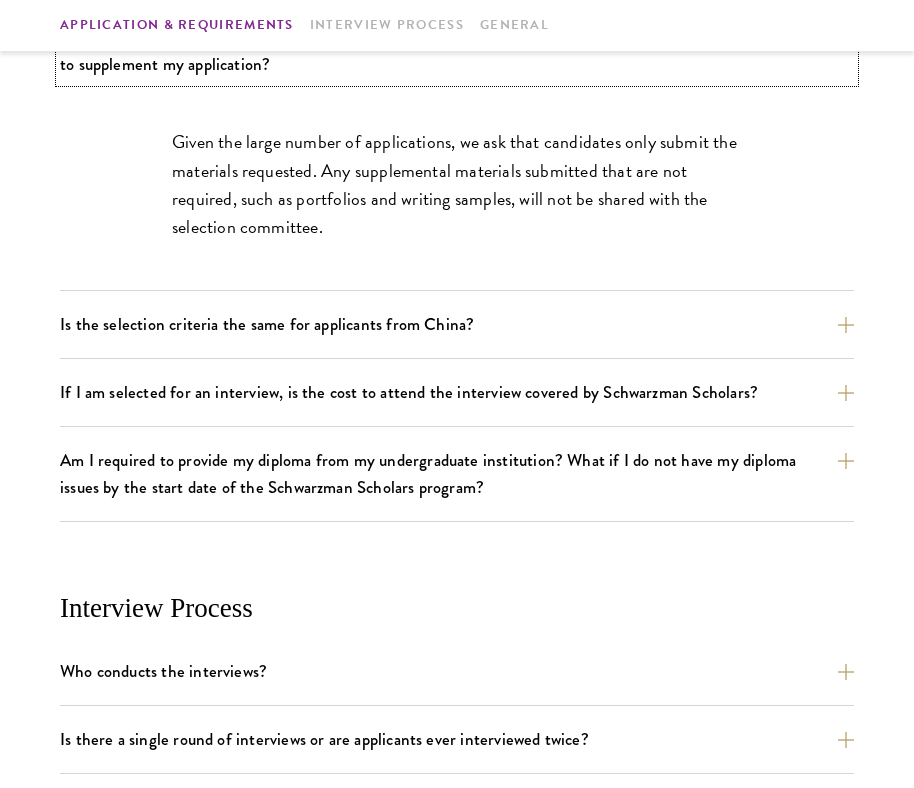 scroll, scrollTop: 1784, scrollLeft: 0, axis: vertical 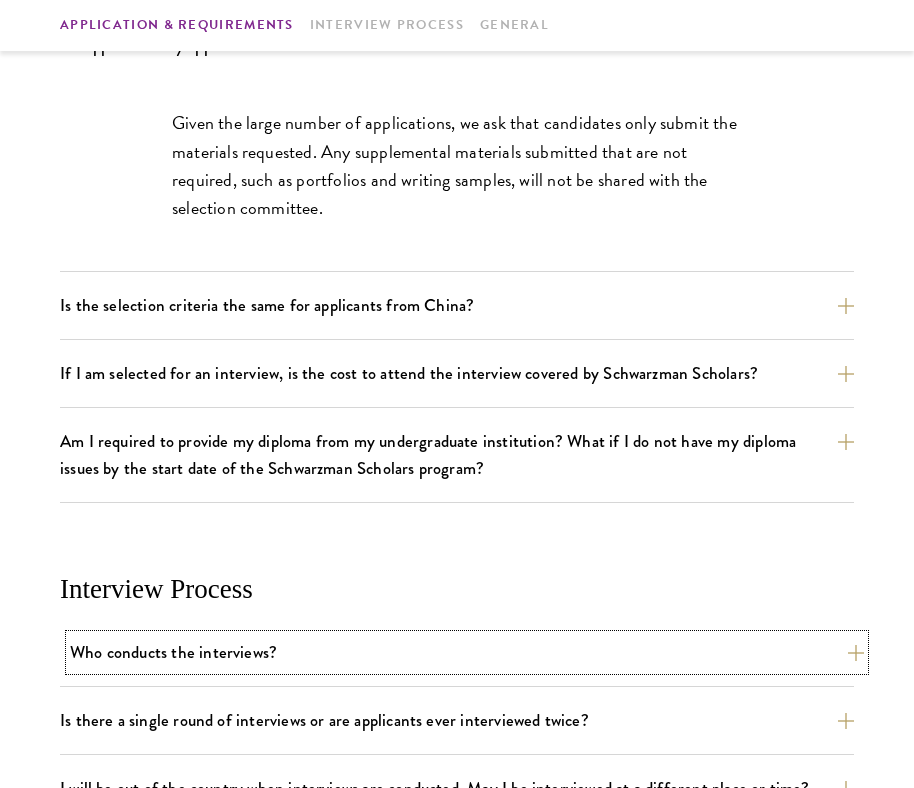 click on "Who conducts the interviews?" at bounding box center [467, 652] 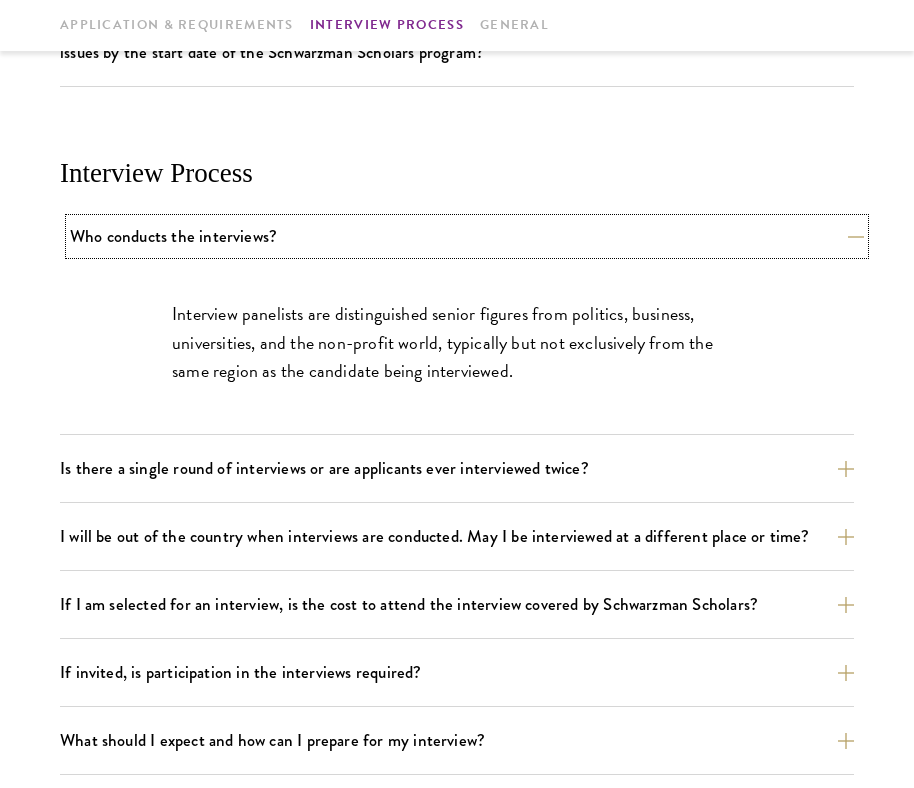 scroll, scrollTop: 2028, scrollLeft: 0, axis: vertical 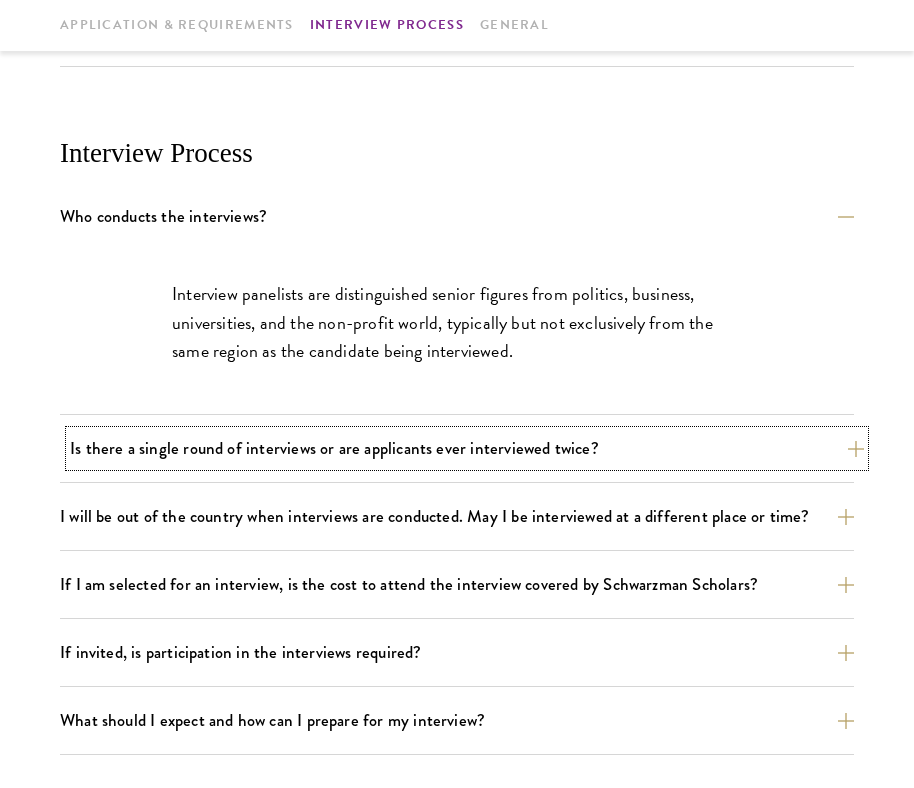 click on "Is there a single round of interviews or are applicants ever interviewed twice?" at bounding box center (467, 448) 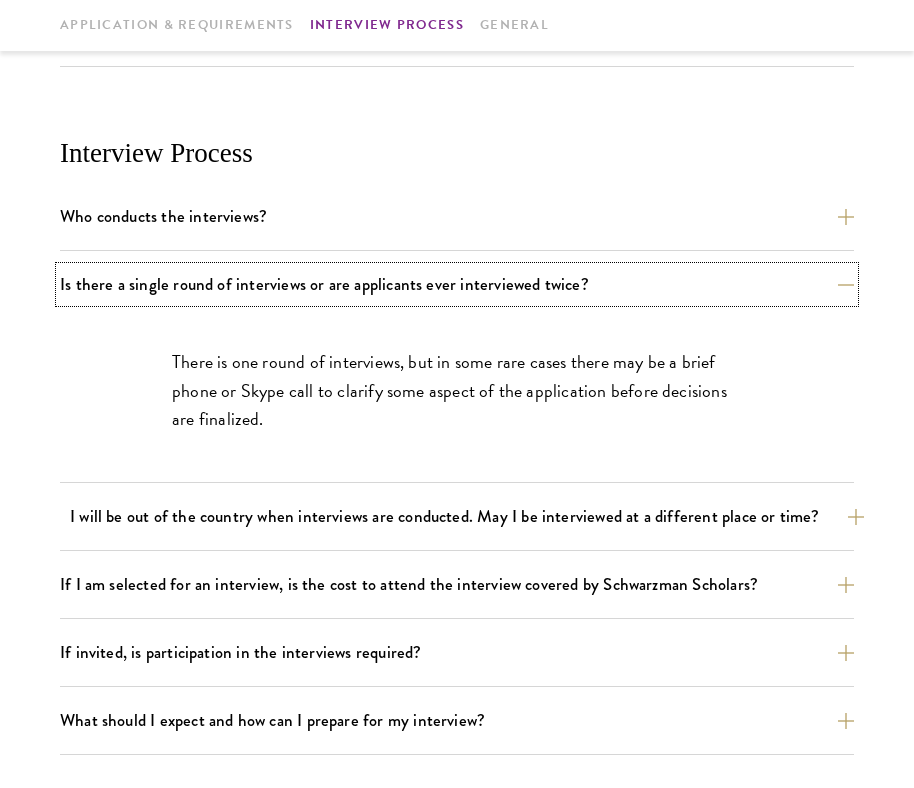 click on "I will be out of the country when interviews are conducted. May I be interviewed at a different place or time?" at bounding box center (467, 516) 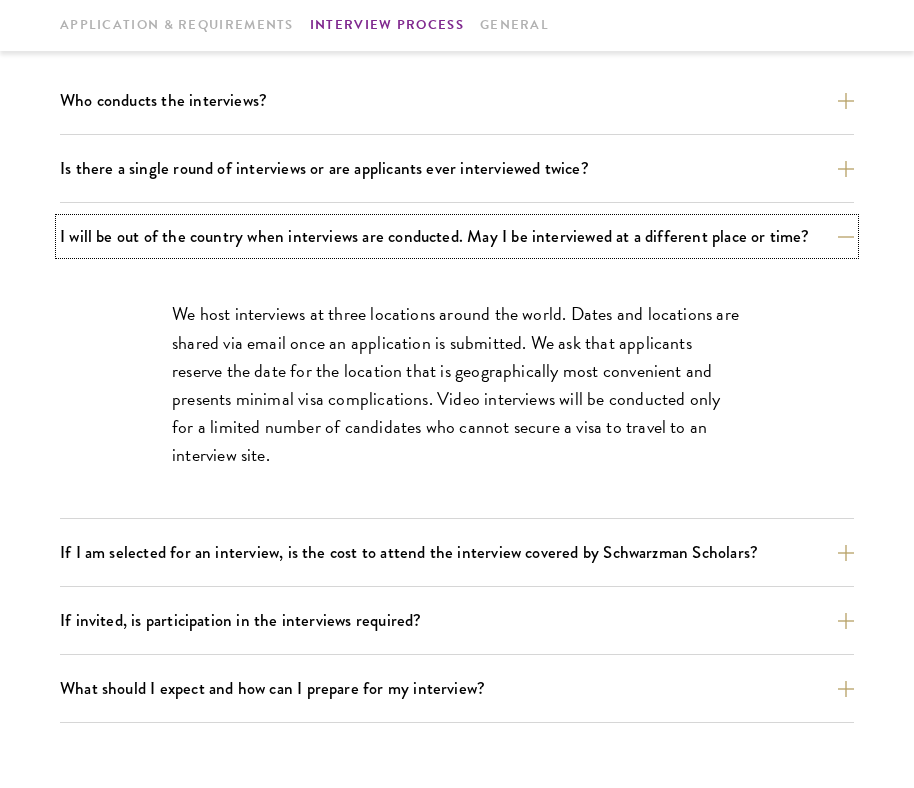 scroll, scrollTop: 2165, scrollLeft: 0, axis: vertical 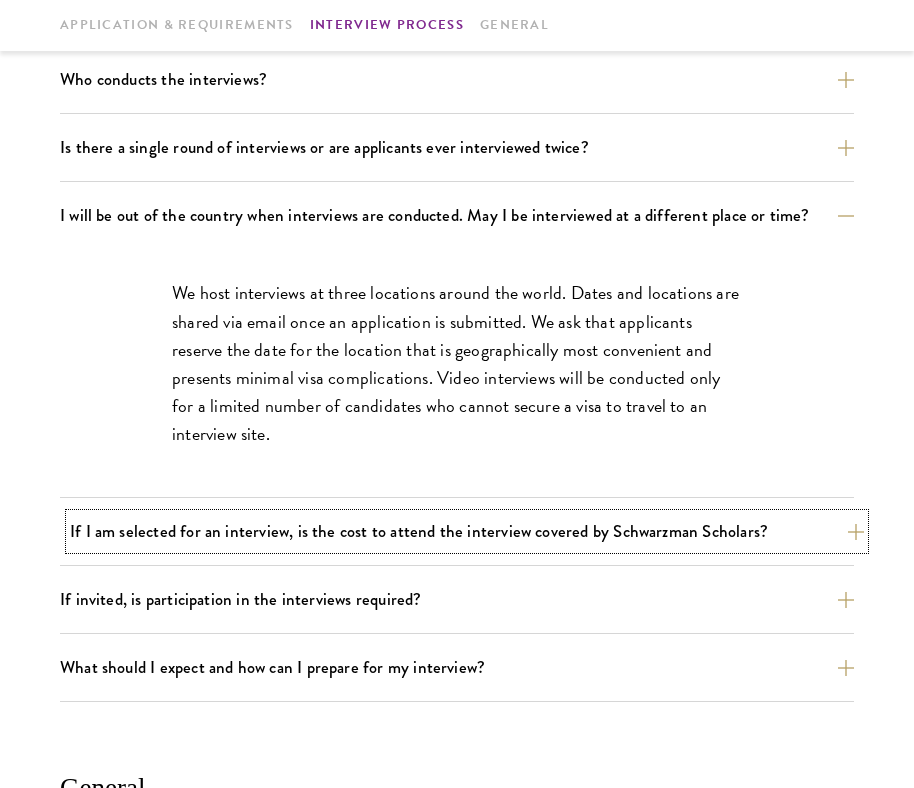 click on "If I am selected for an interview, is the cost to attend the interview covered by Schwarzman Scholars?" at bounding box center (467, 531) 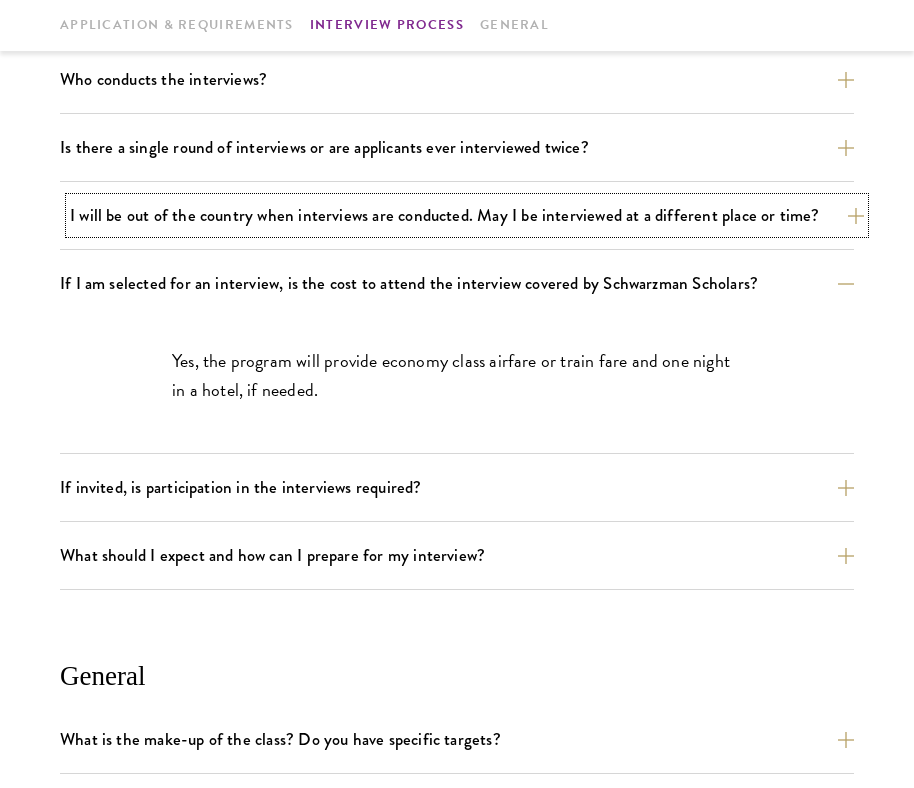 click on "I will be out of the country when interviews are conducted. May I be interviewed at a different place or time?" at bounding box center [467, 215] 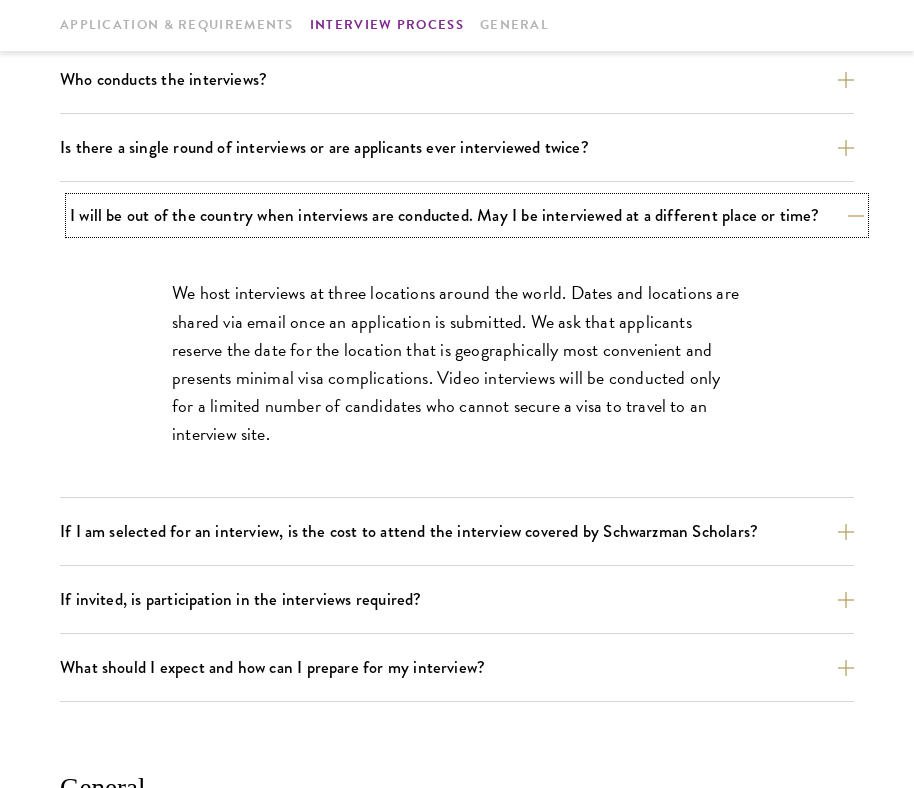 click on "I will be out of the country when interviews are conducted. May I be interviewed at a different place or time?" at bounding box center (467, 215) 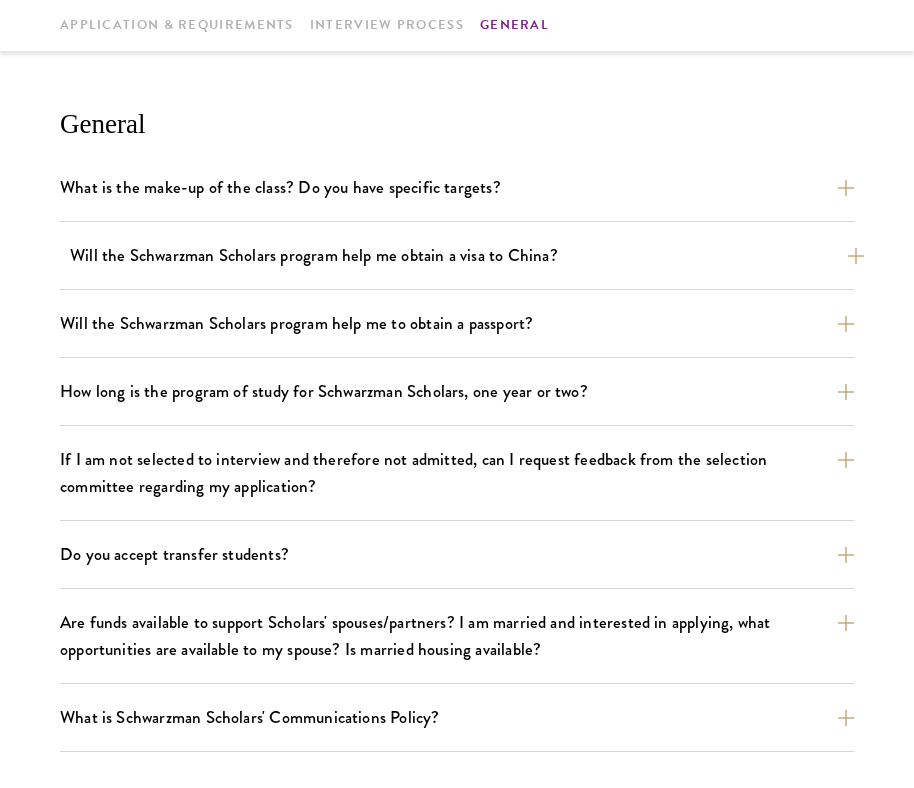 scroll, scrollTop: 2582, scrollLeft: 0, axis: vertical 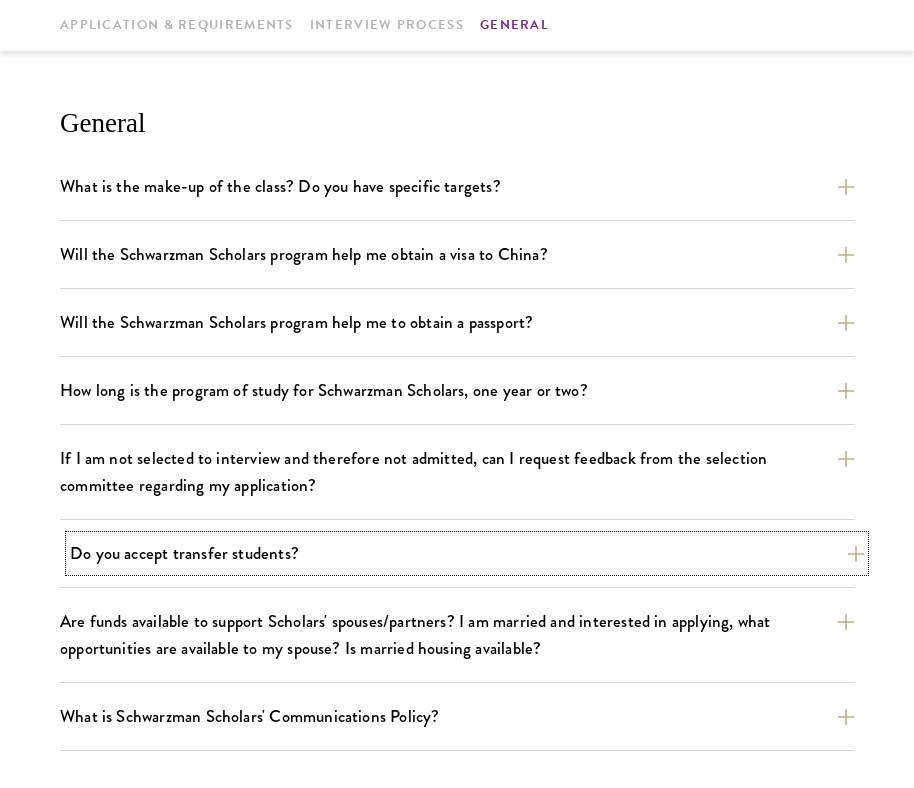 click on "Do you accept transfer students?" at bounding box center (467, 553) 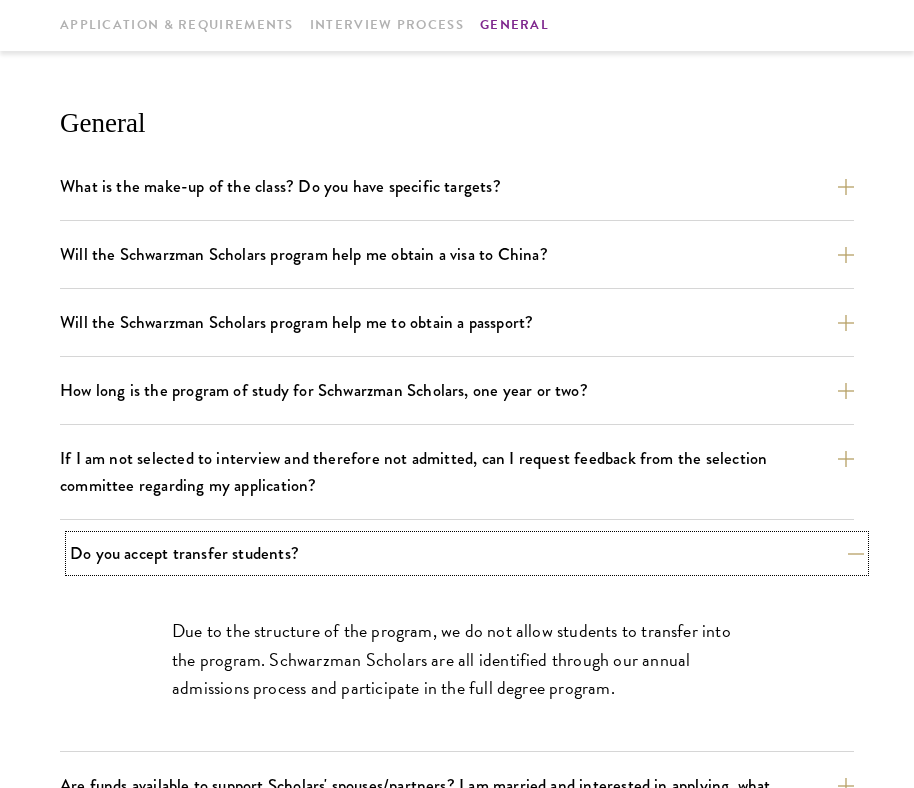 click on "Do you accept transfer students?" at bounding box center [467, 553] 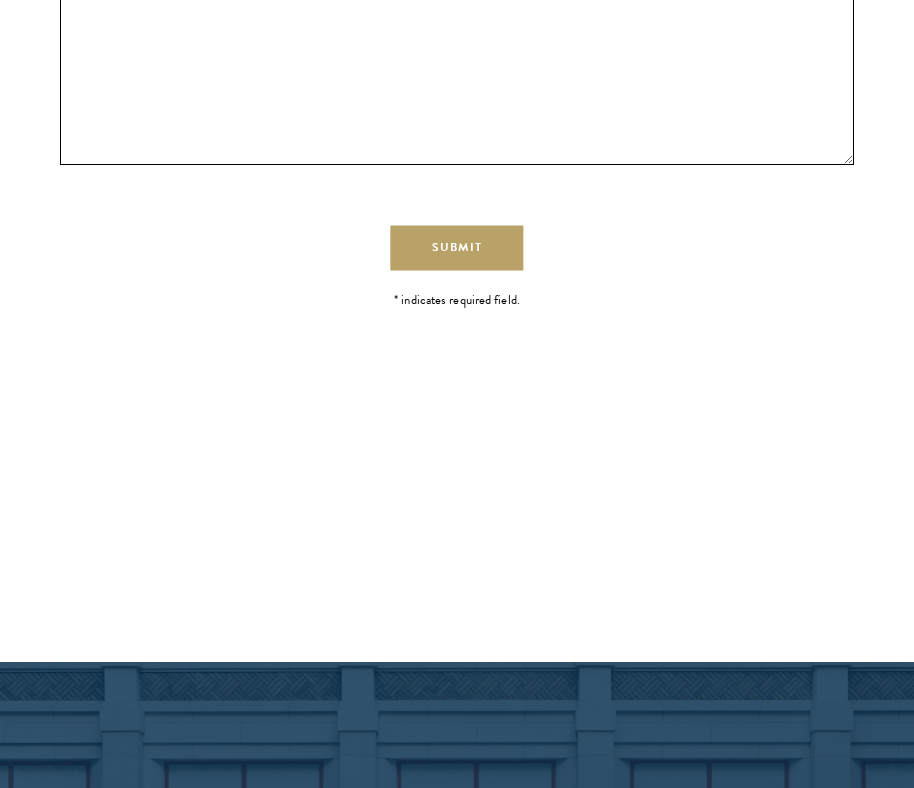 scroll, scrollTop: 3958, scrollLeft: 0, axis: vertical 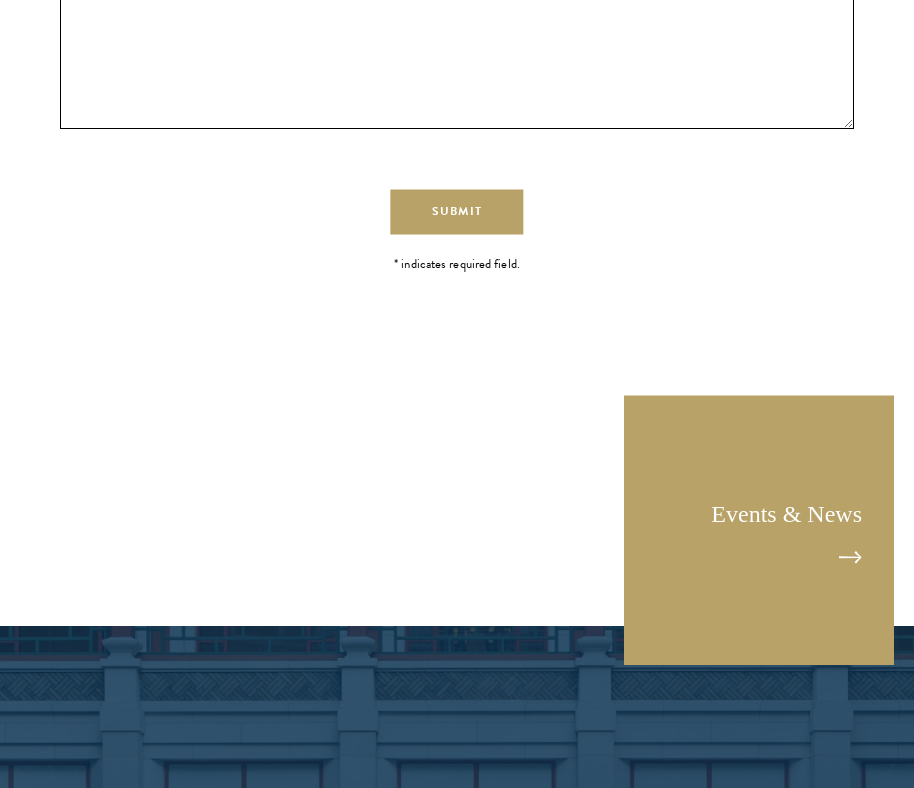type 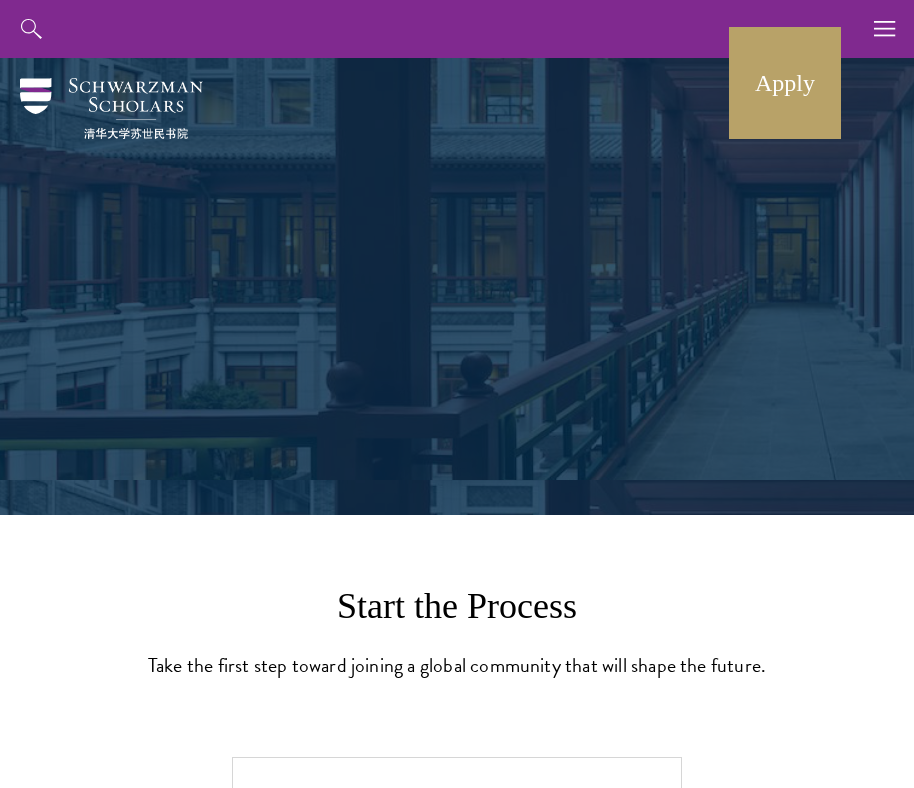 scroll, scrollTop: 0, scrollLeft: 0, axis: both 